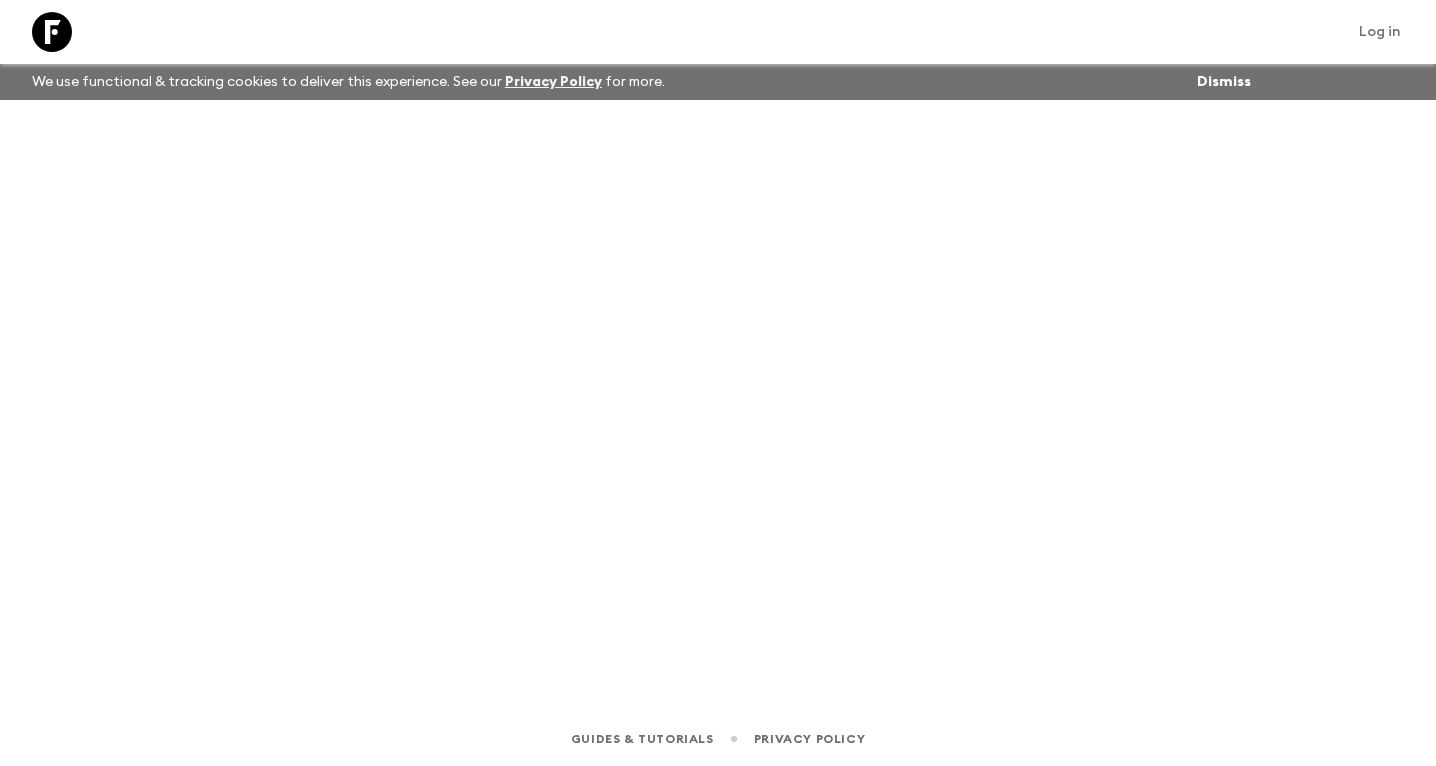 scroll, scrollTop: 0, scrollLeft: 0, axis: both 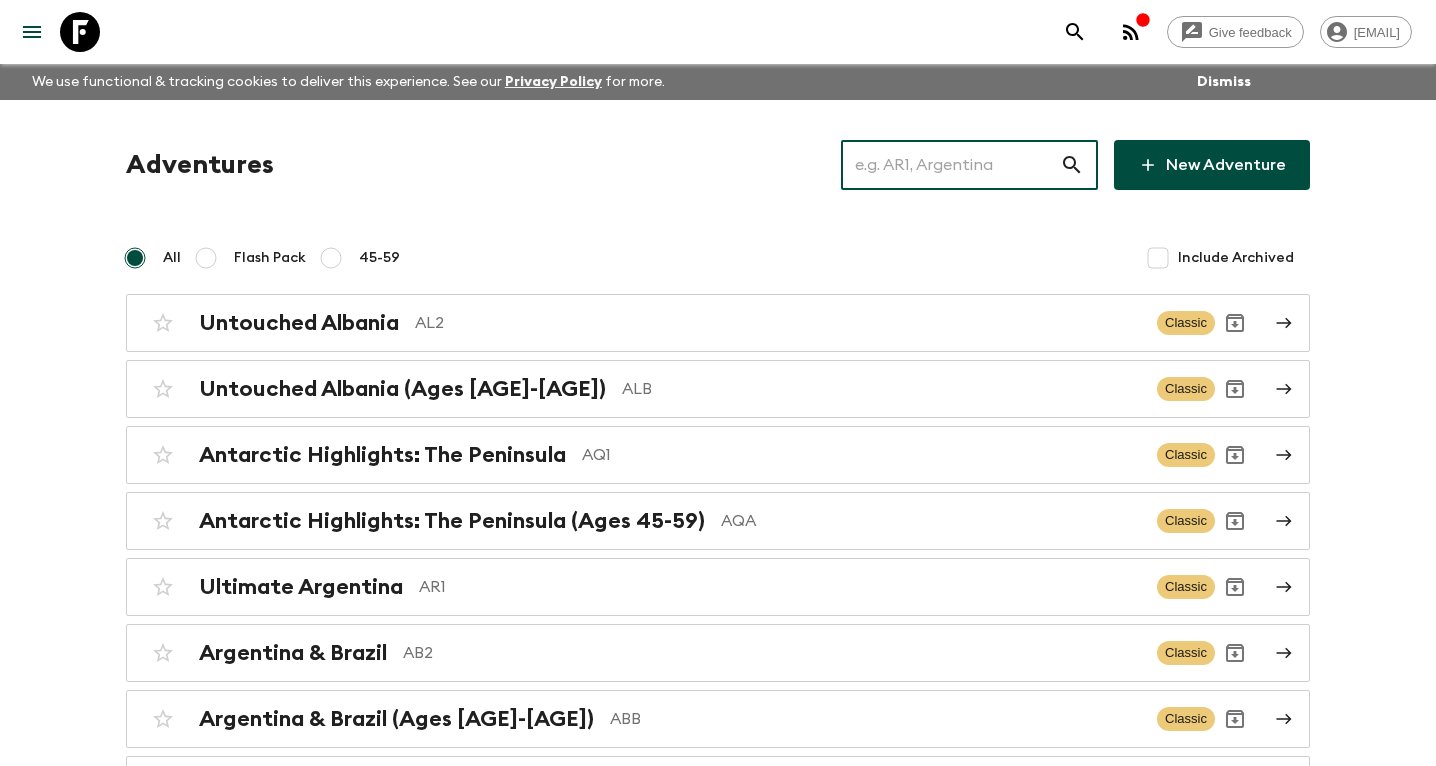 click at bounding box center [950, 165] 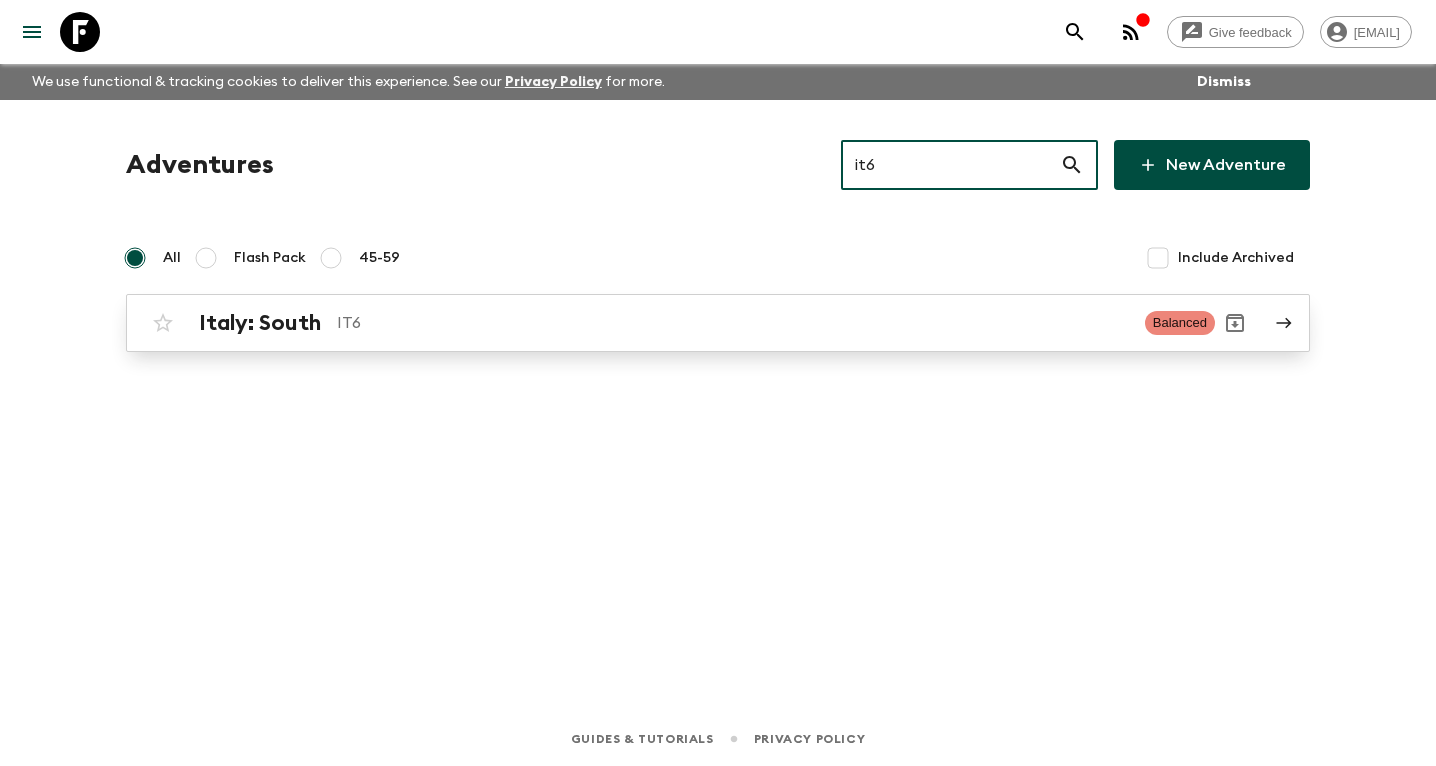 type on "it6" 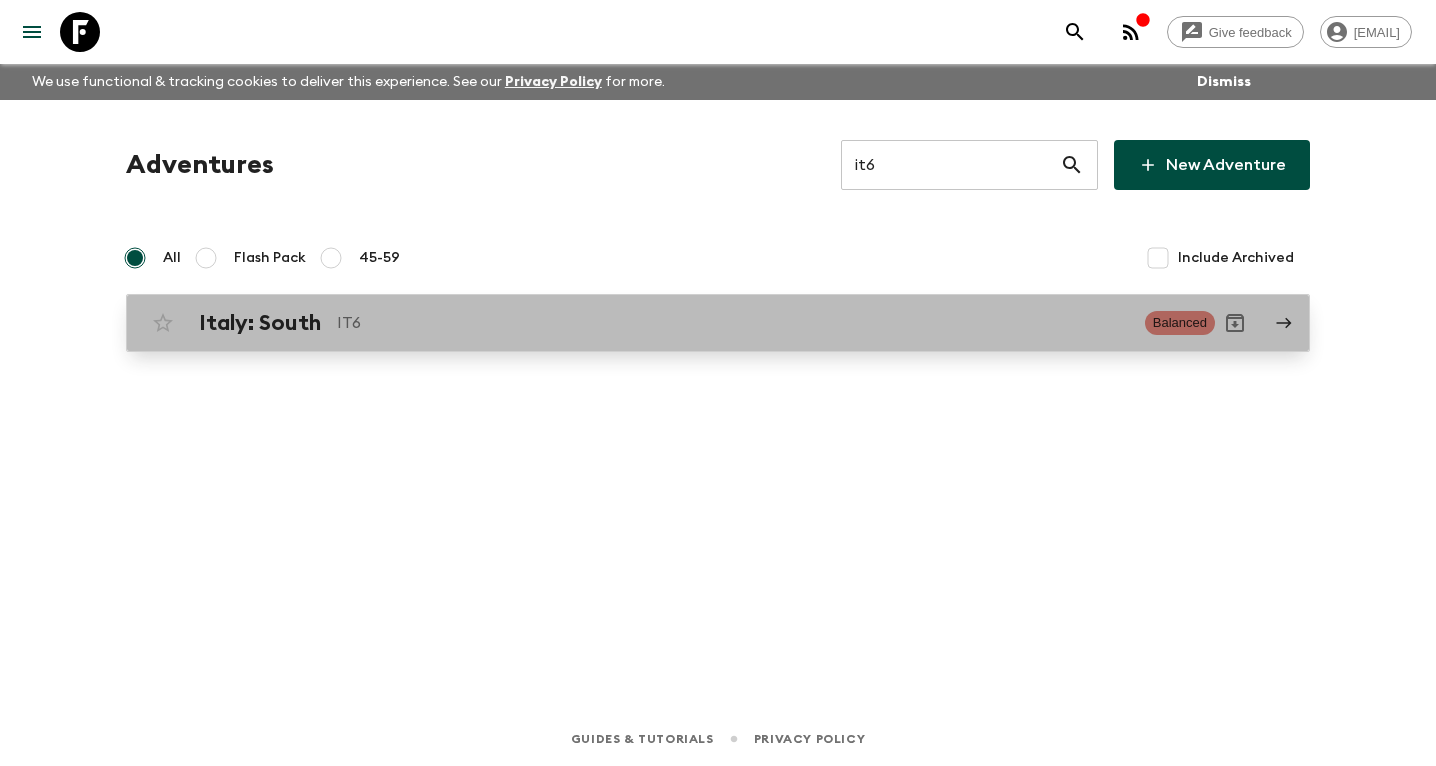 click on "Italy: South IT6" at bounding box center (664, 323) 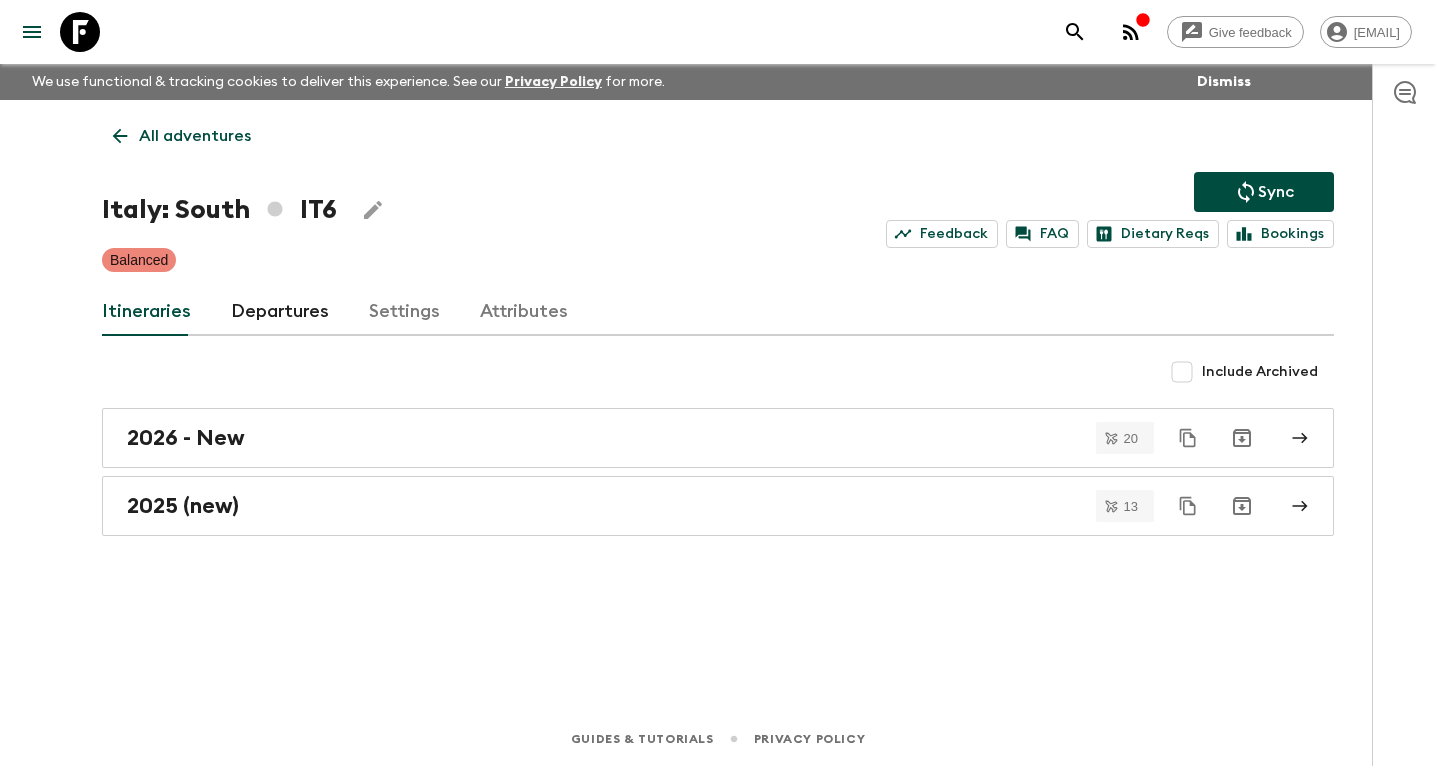 click on "Departures" at bounding box center [280, 312] 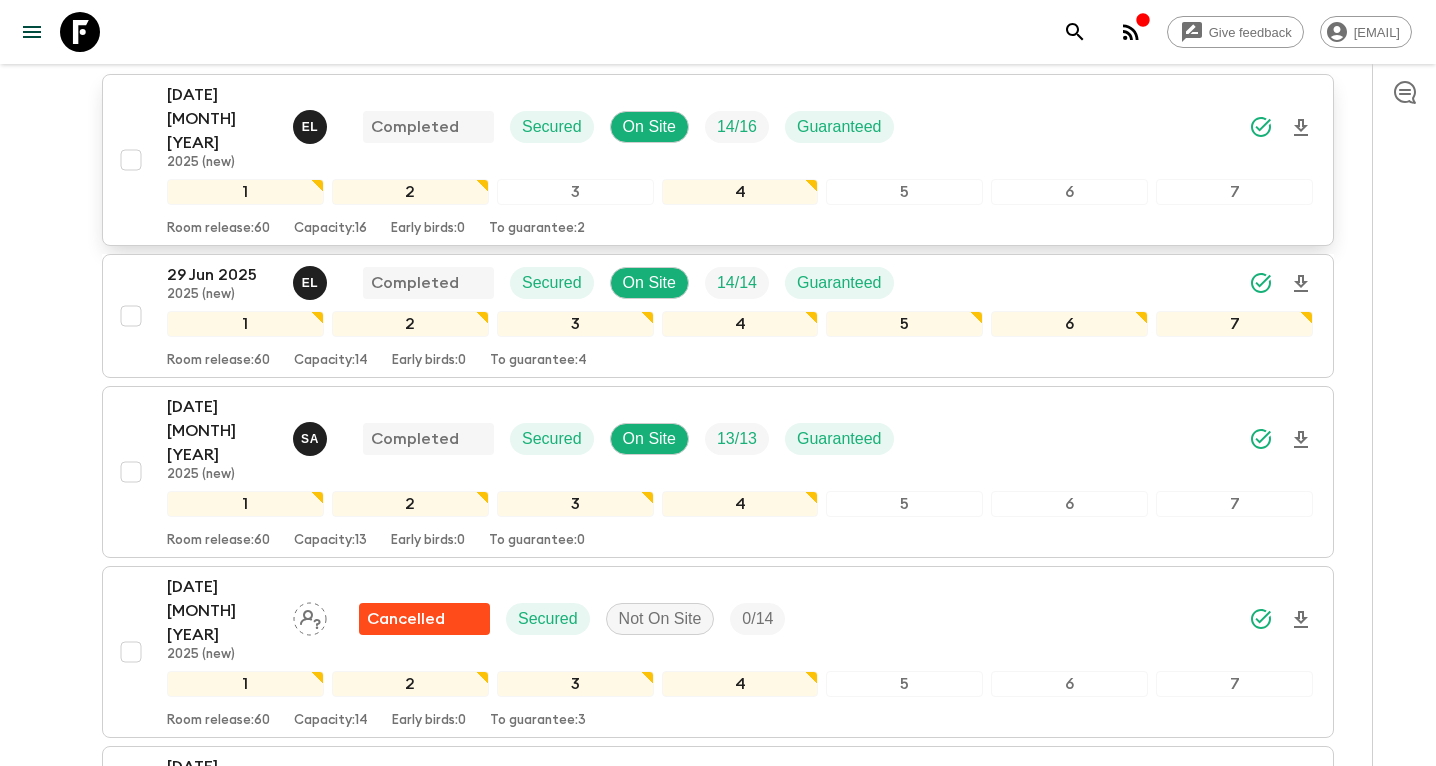 scroll, scrollTop: 887, scrollLeft: 0, axis: vertical 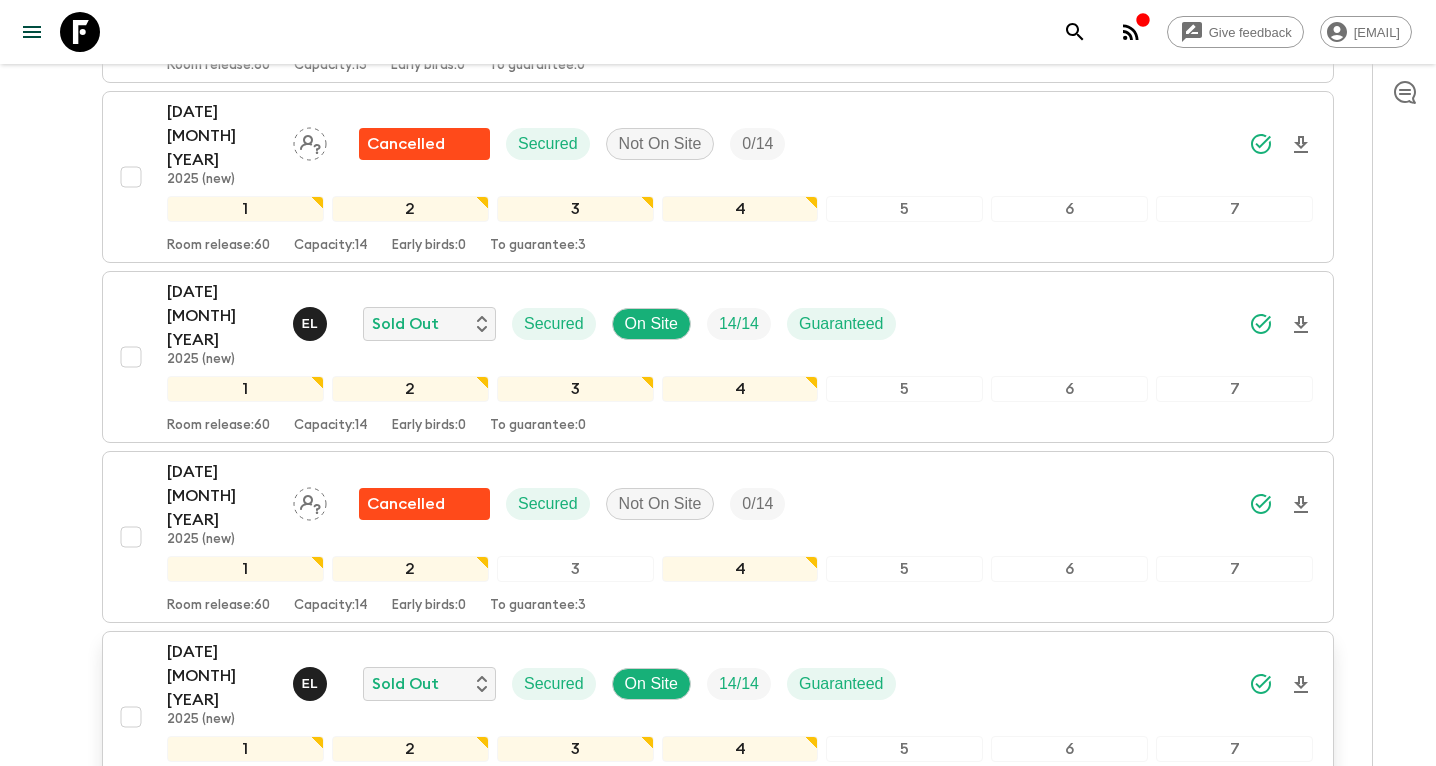 click on "[DATE] [MONTH] [YEAR]" at bounding box center [222, 676] 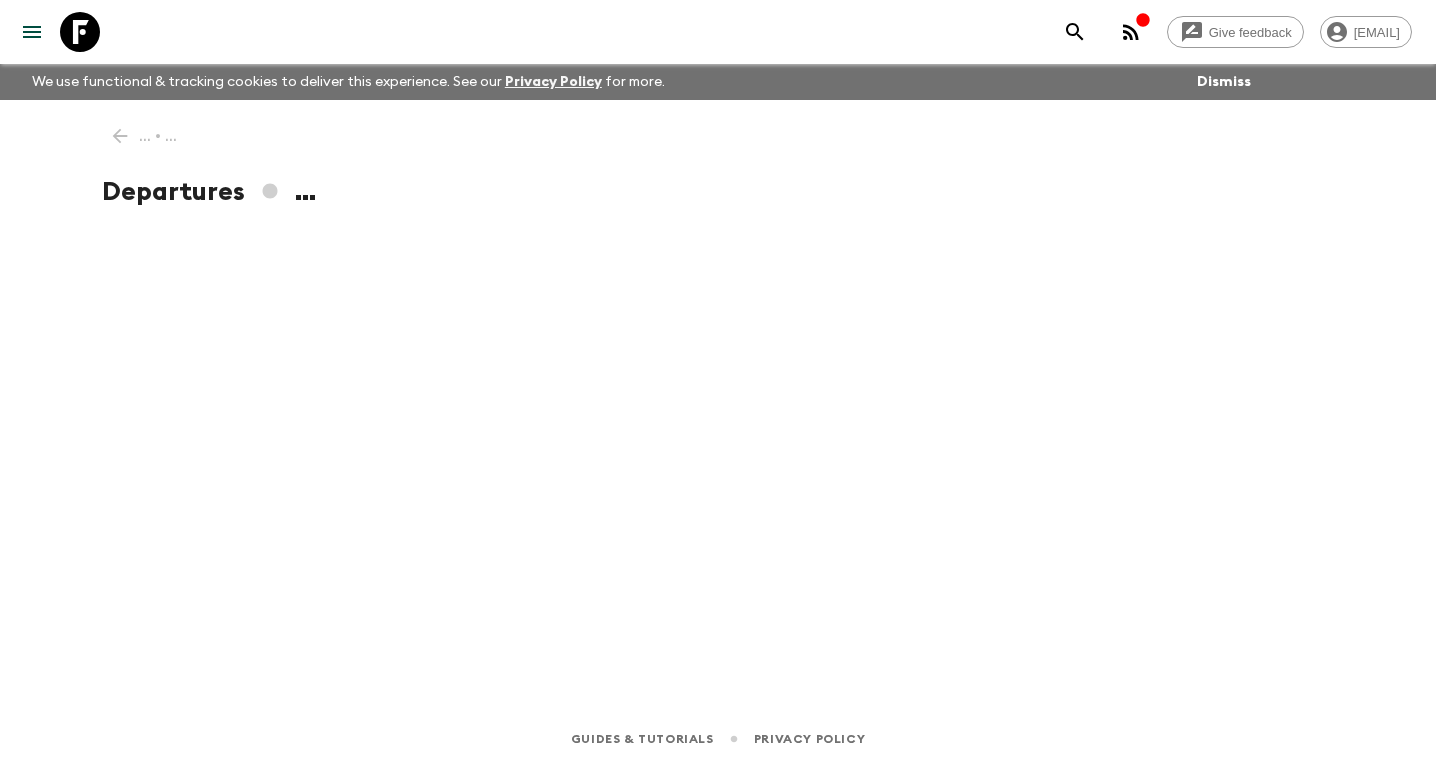 scroll, scrollTop: 0, scrollLeft: 0, axis: both 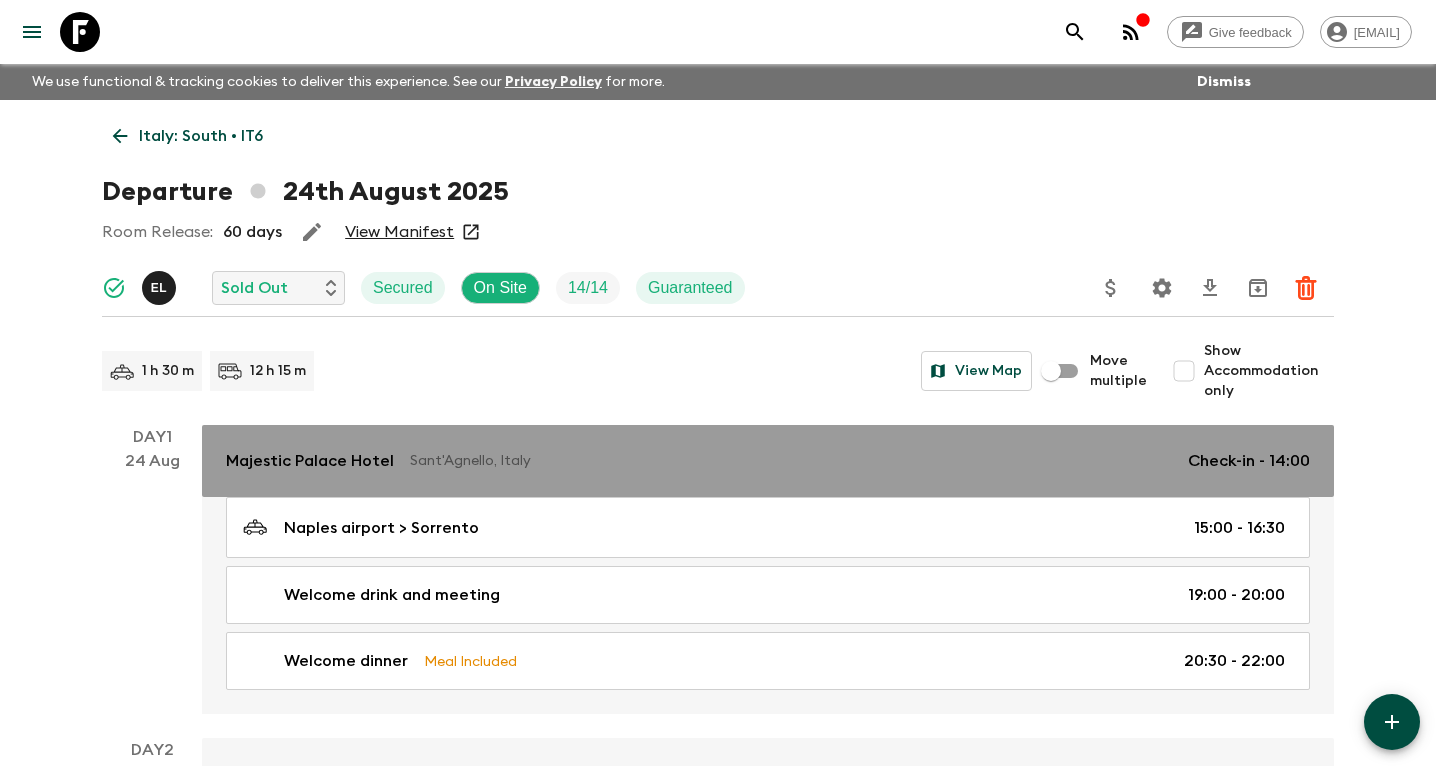 click on "Majestic Palace Hotel" at bounding box center [310, 461] 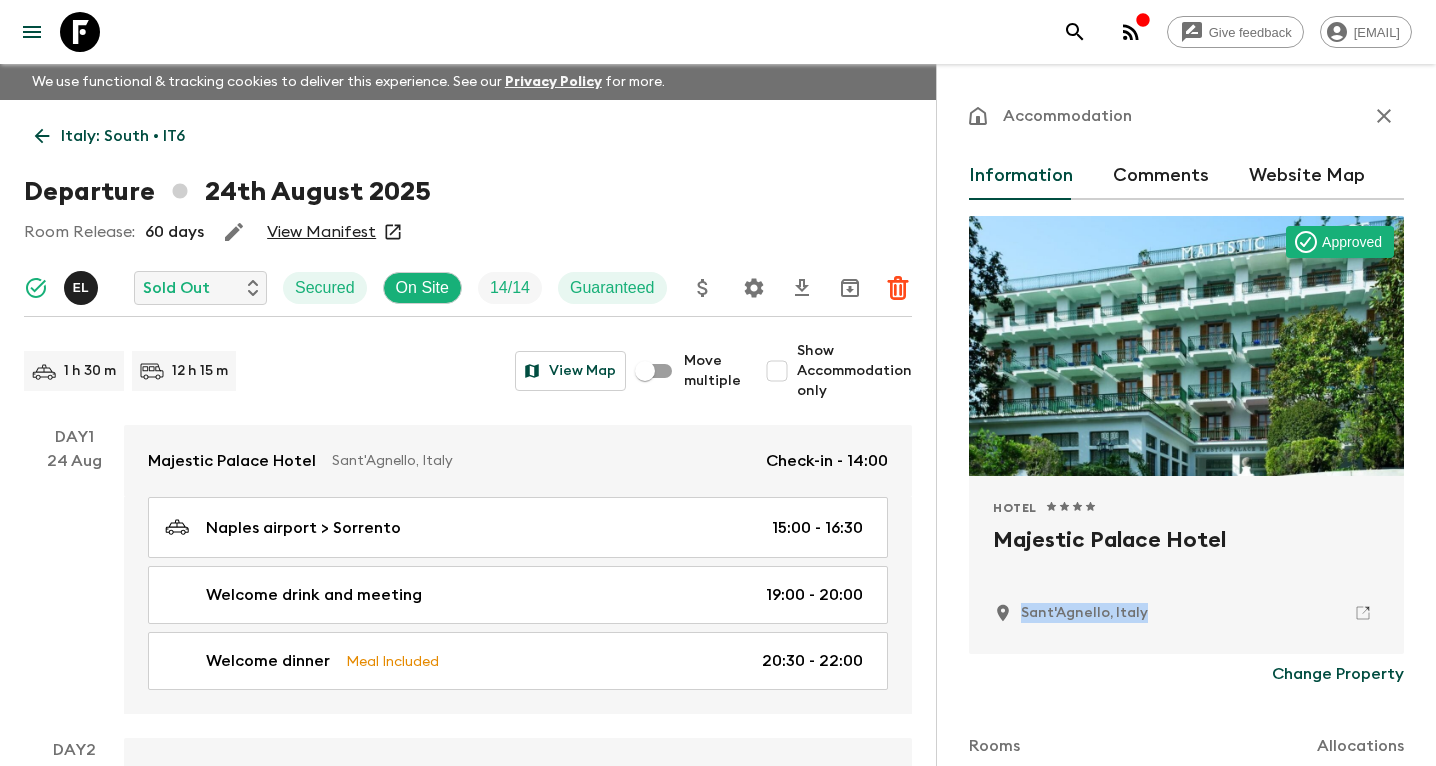 drag, startPoint x: 1190, startPoint y: 622, endPoint x: 1018, endPoint y: 622, distance: 172 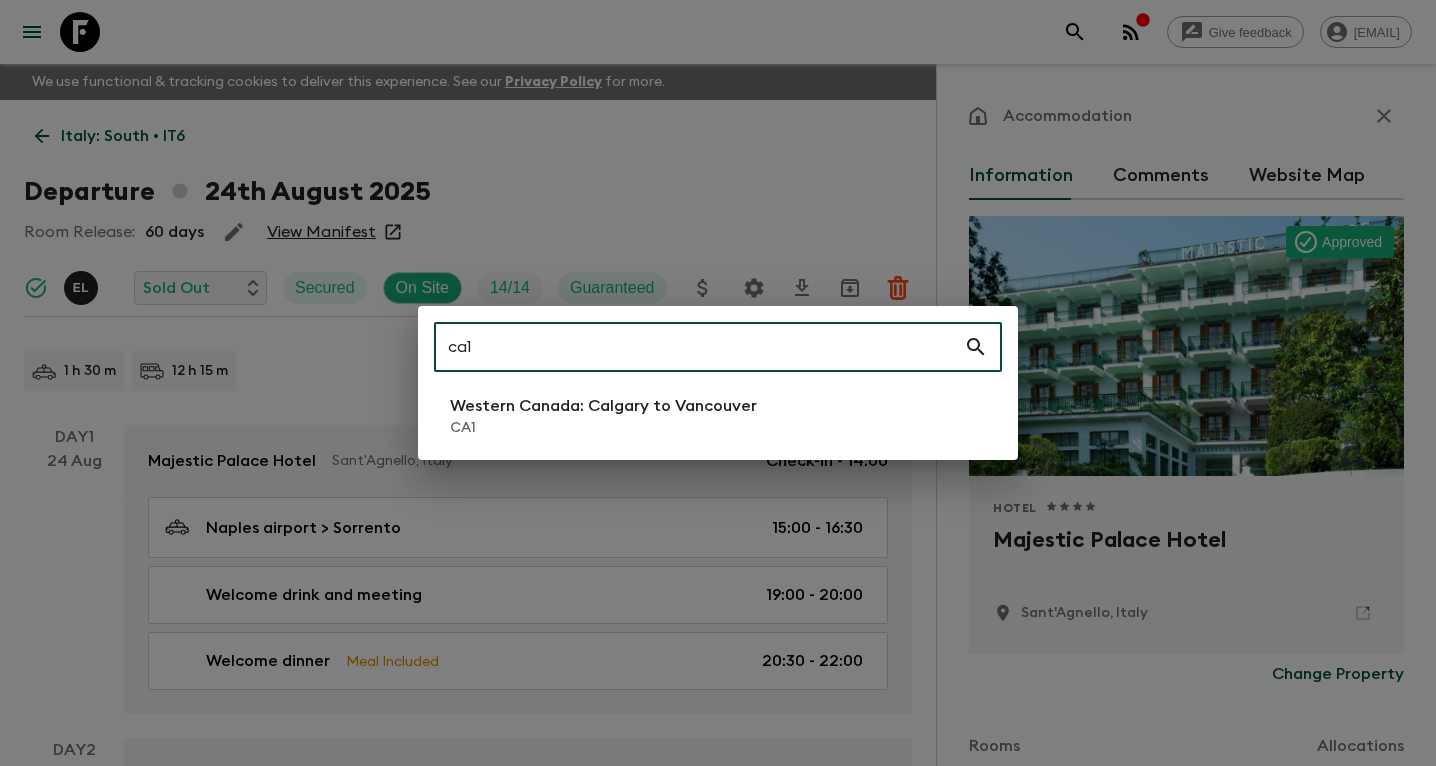 type on "ca1" 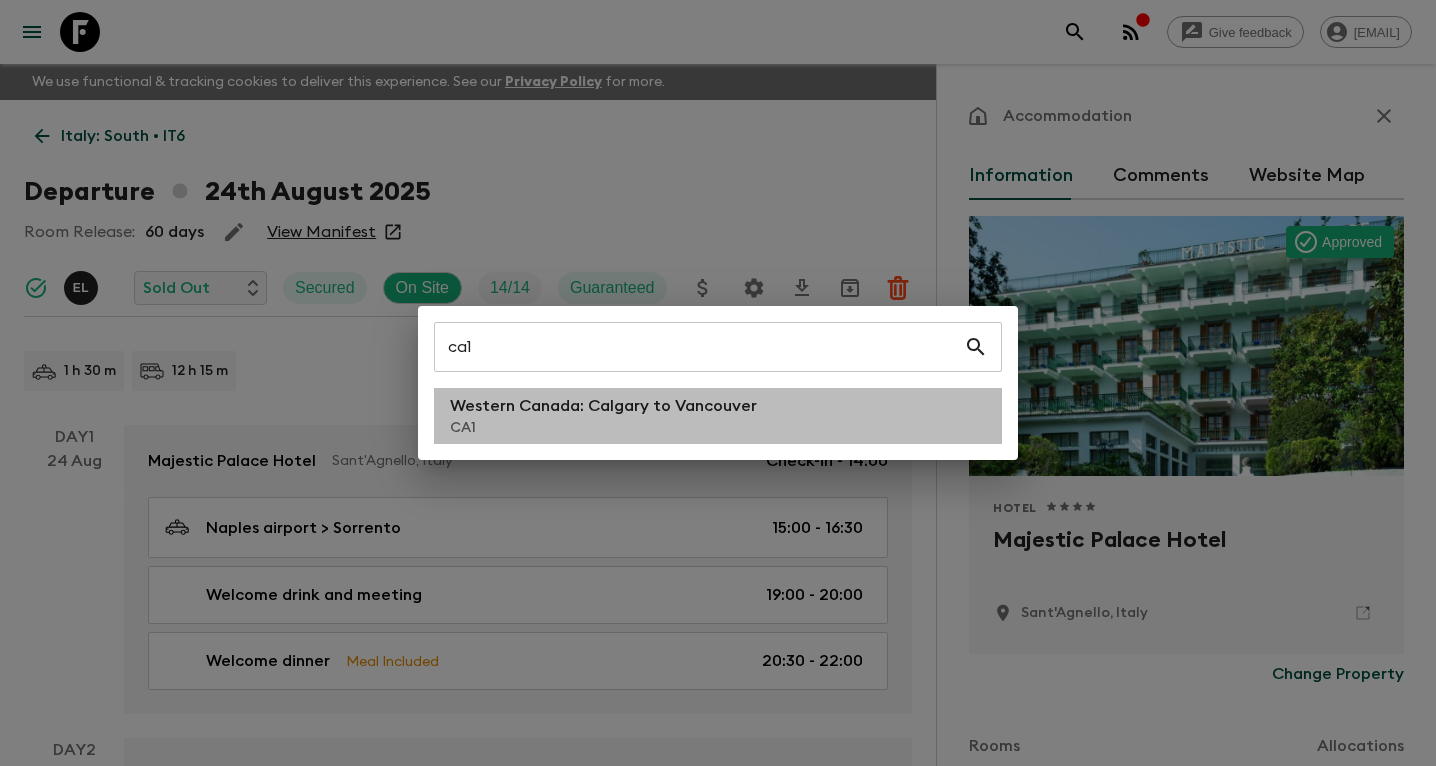 click on "CA1" at bounding box center [603, 428] 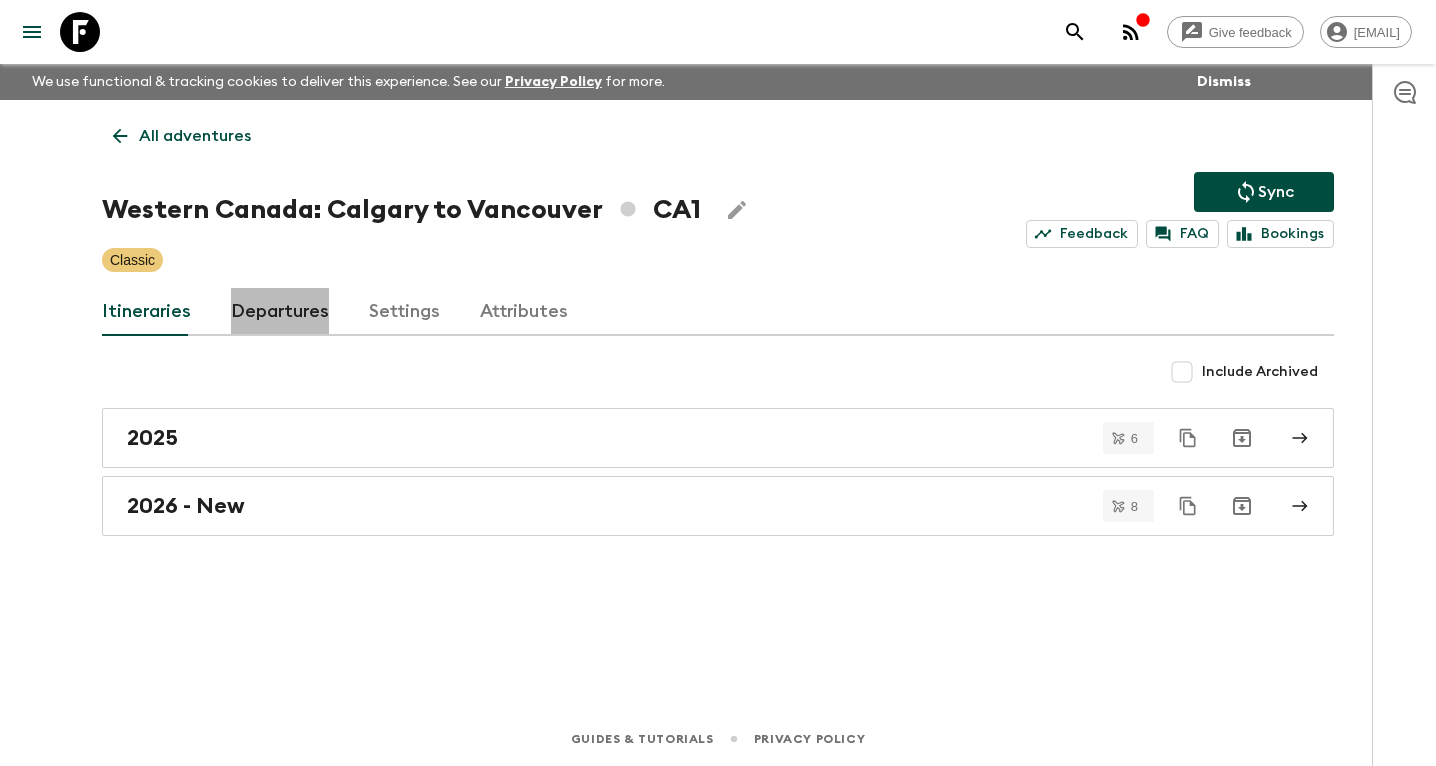 click on "Departures" at bounding box center (280, 312) 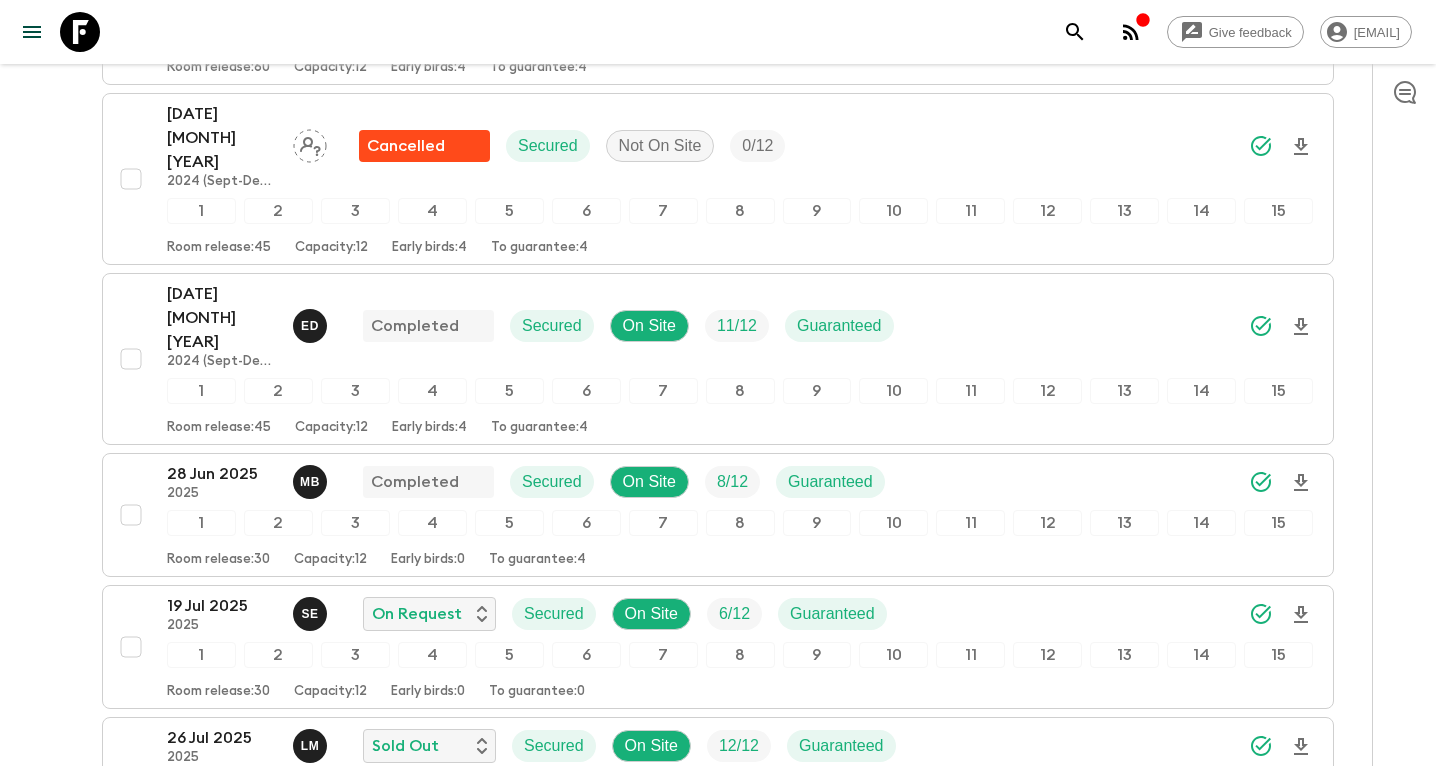 scroll, scrollTop: 1414, scrollLeft: 0, axis: vertical 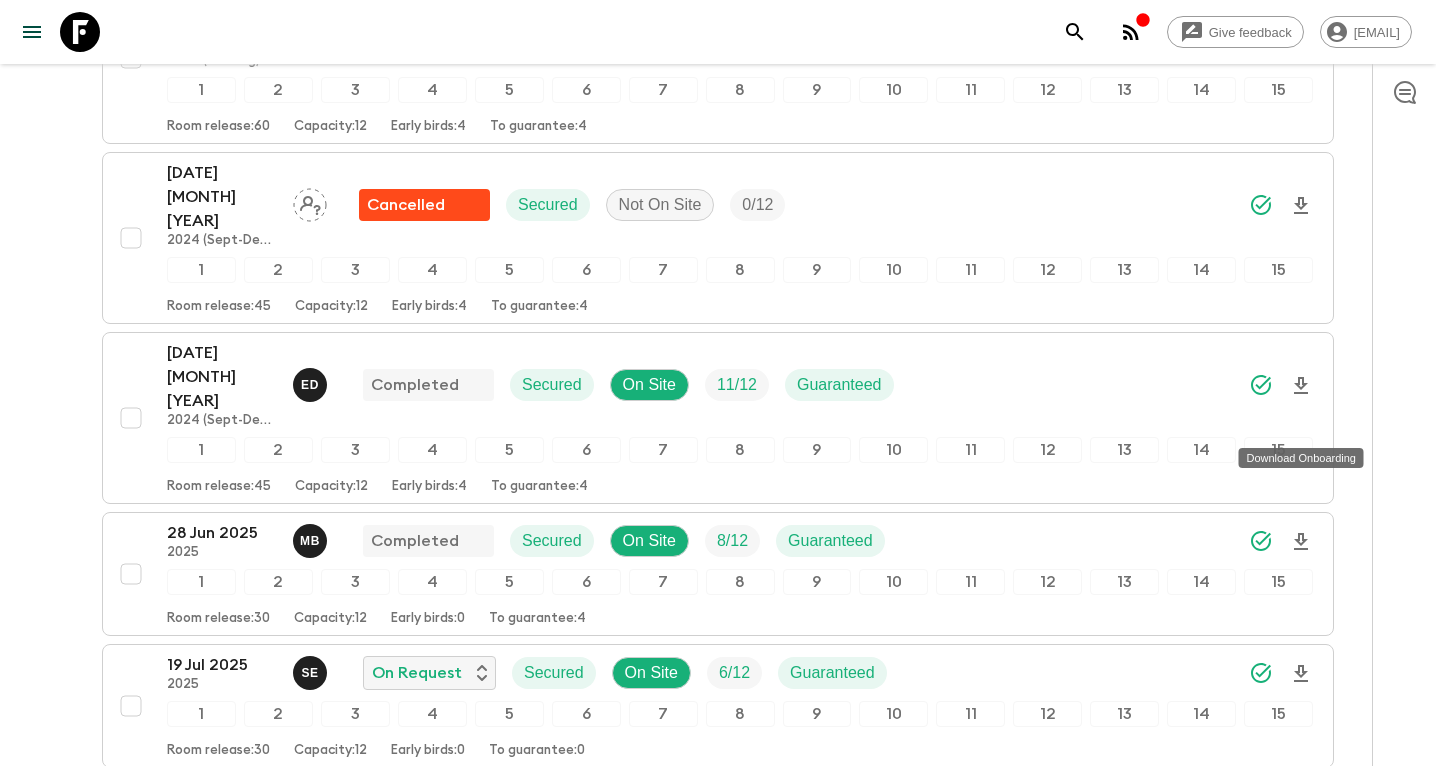 click 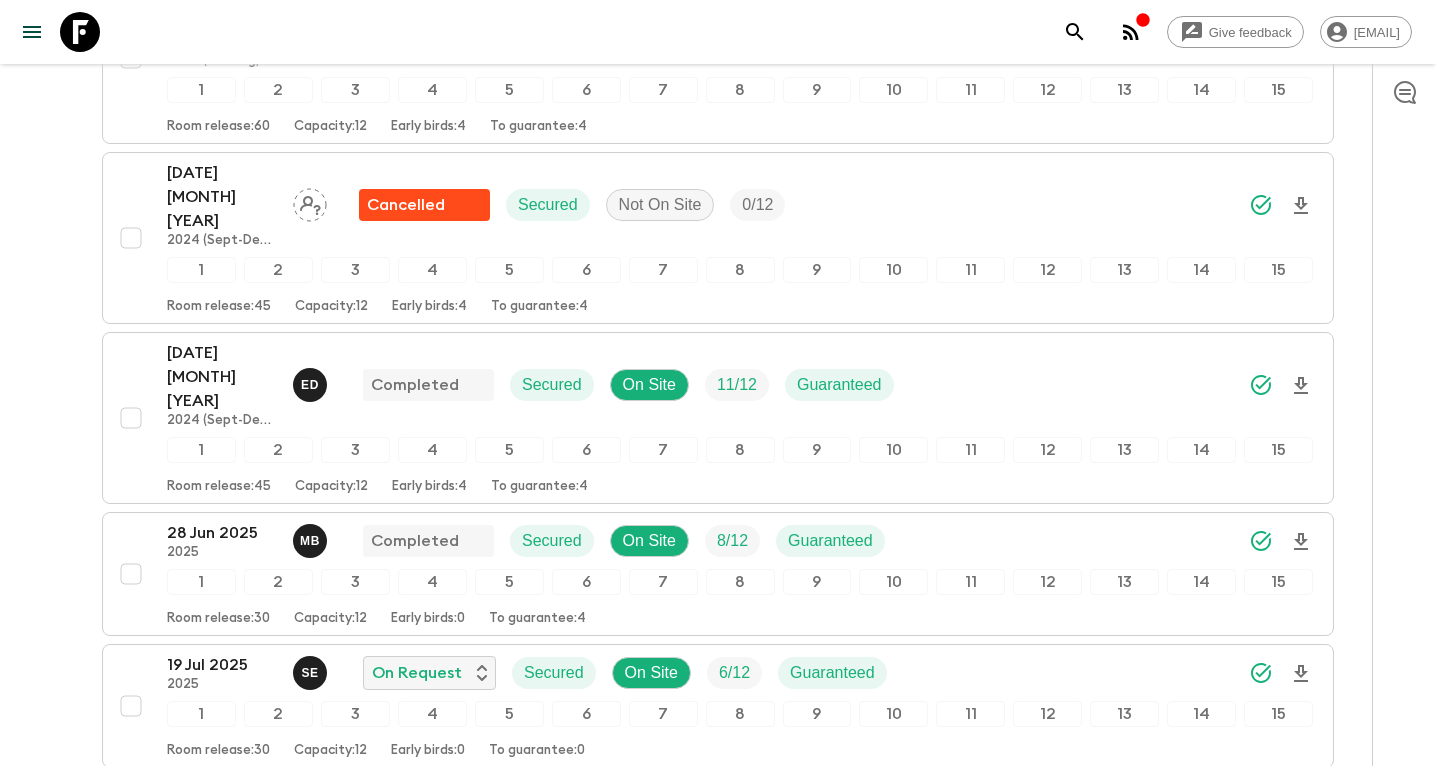 click 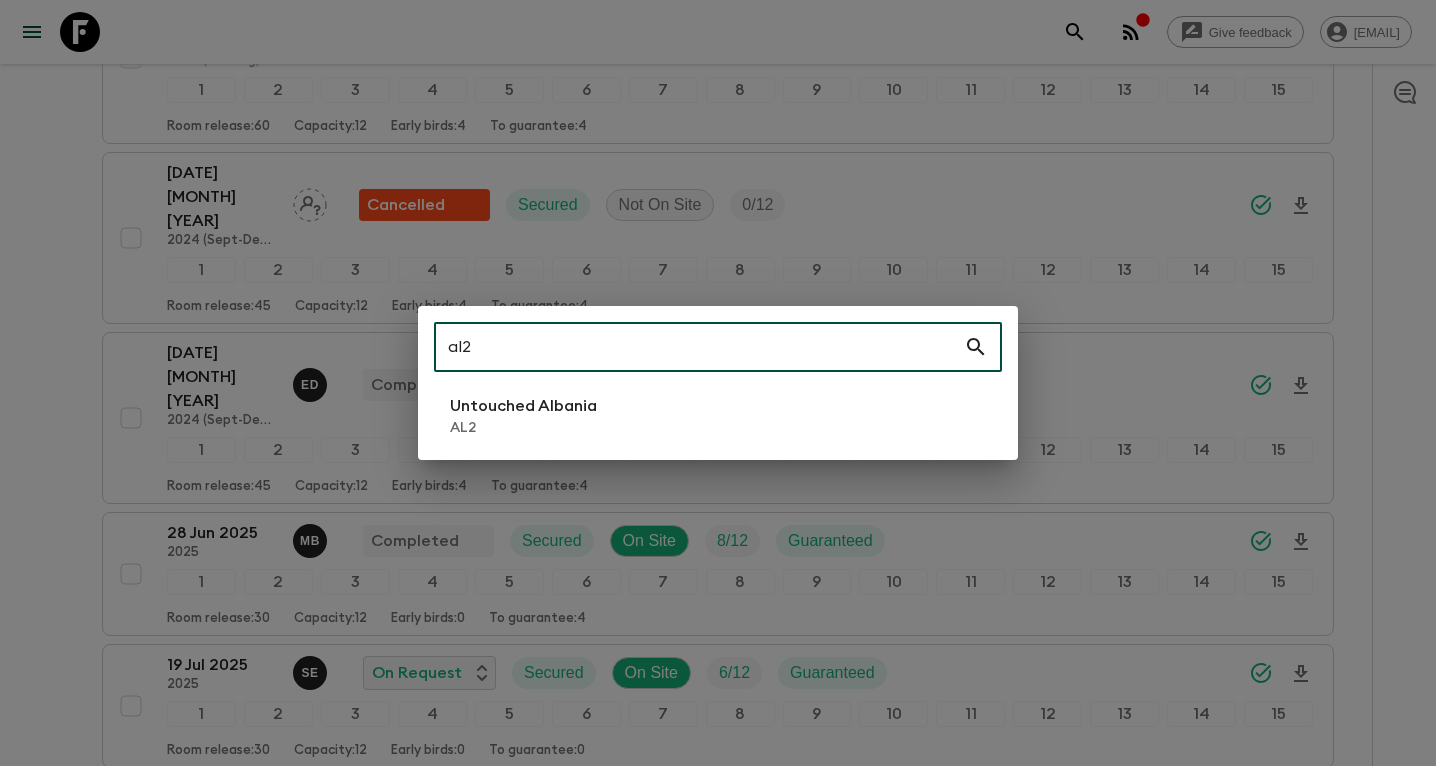 type on "al2" 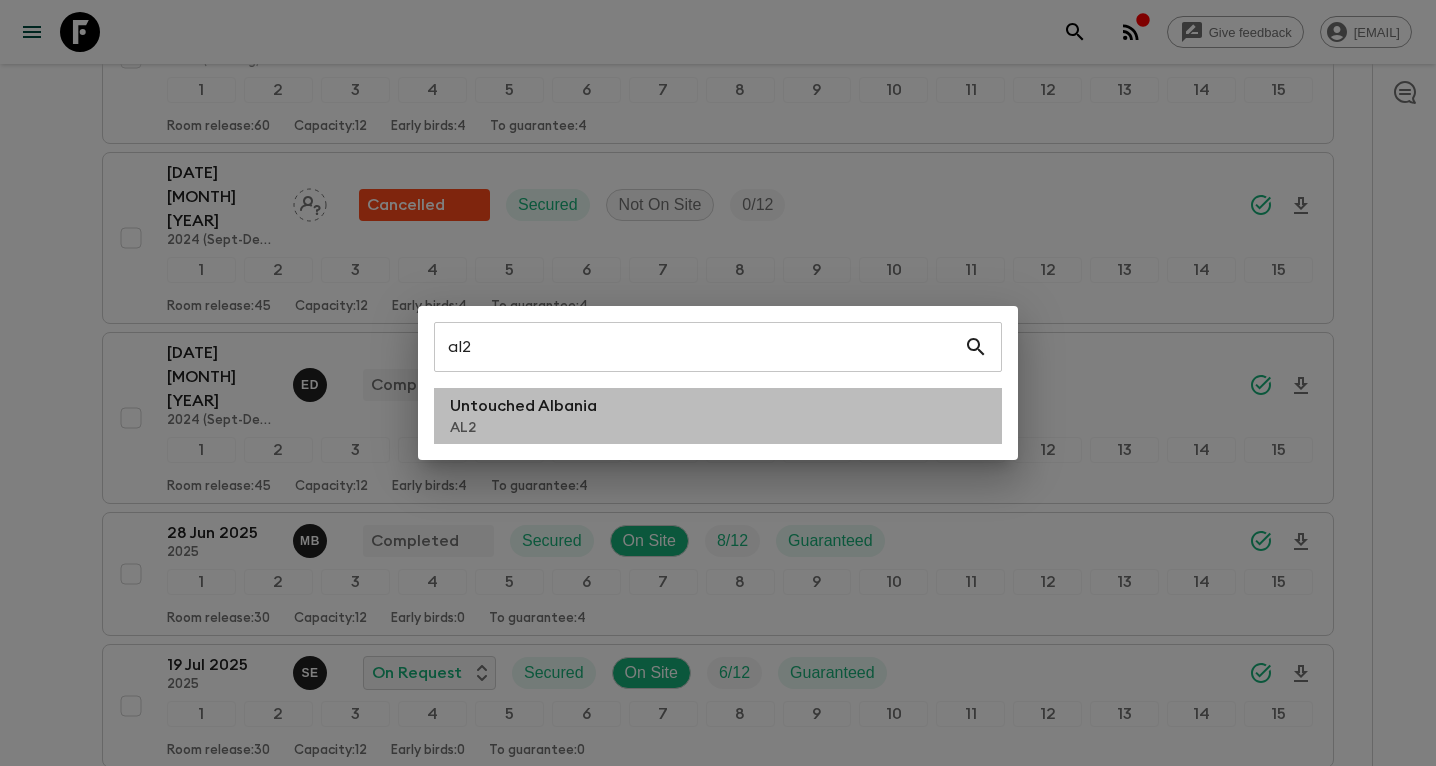 click on "Untouched Albania AL[NUMBER]" at bounding box center [718, 416] 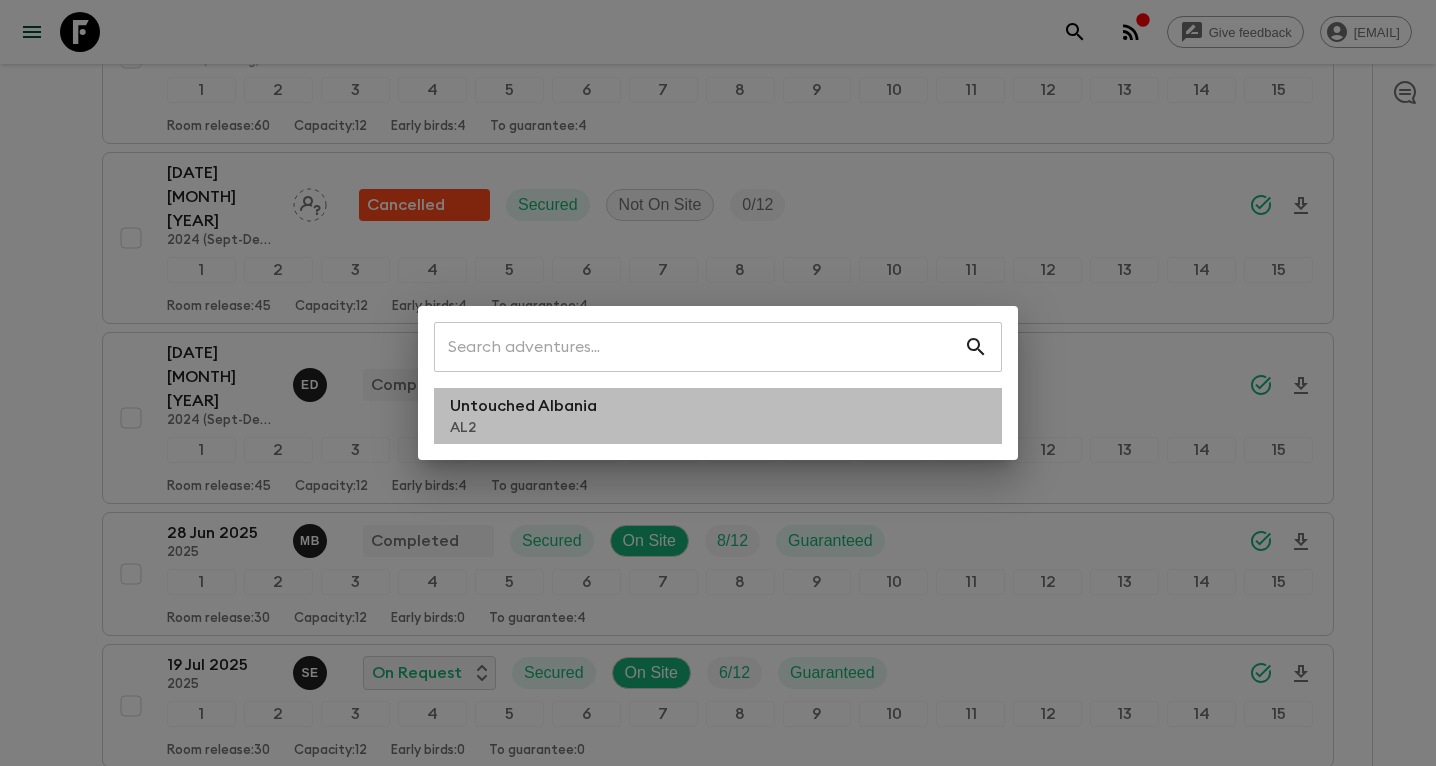scroll, scrollTop: 0, scrollLeft: 0, axis: both 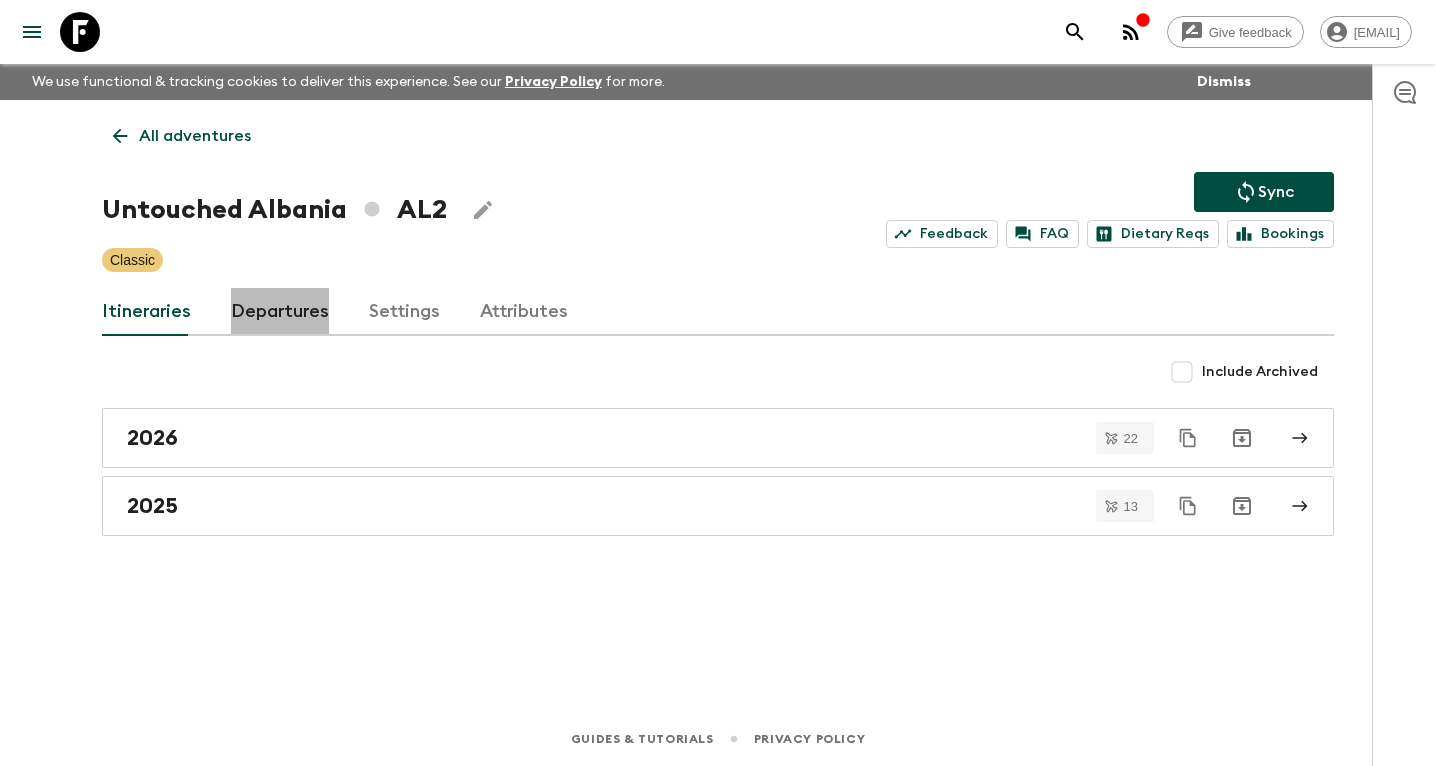 click on "Departures" at bounding box center (280, 312) 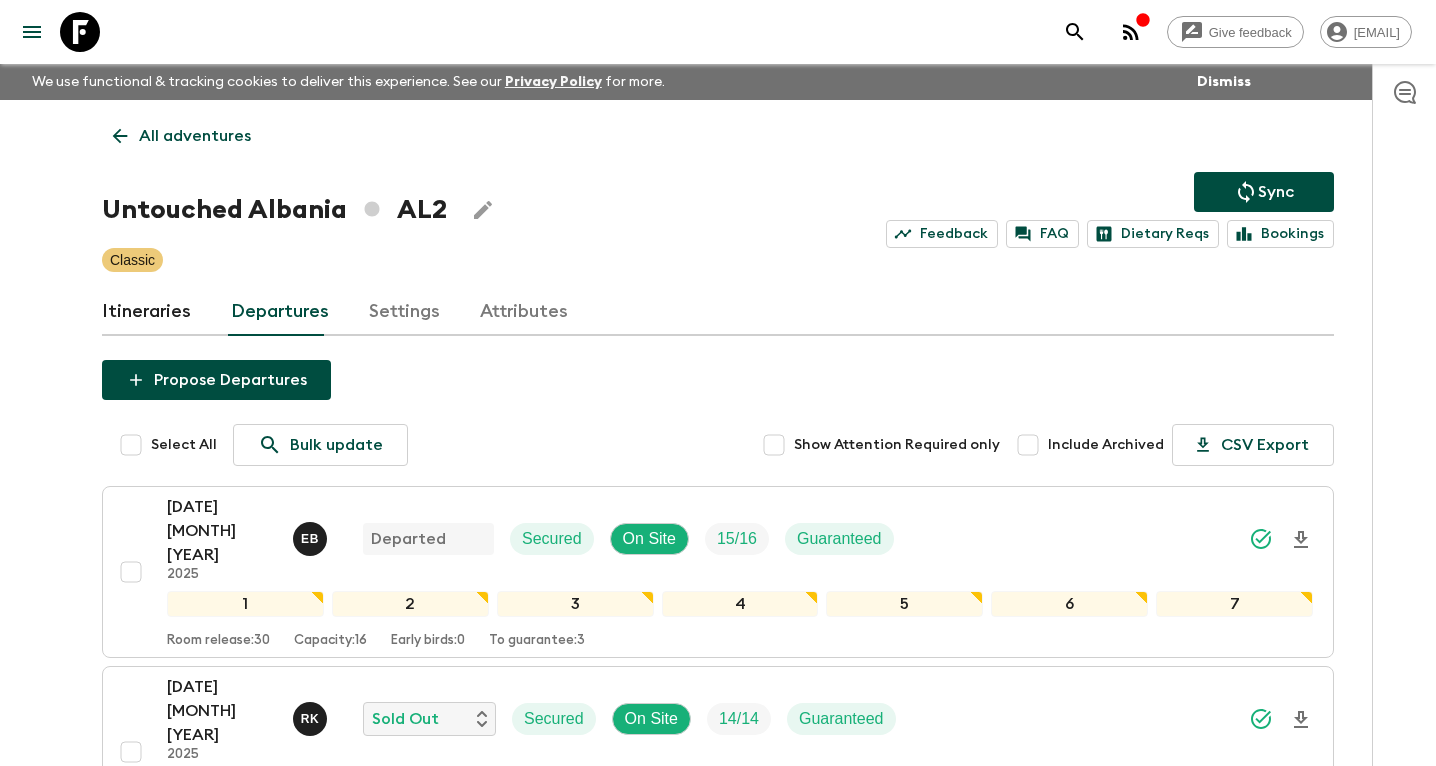 scroll, scrollTop: 135, scrollLeft: 0, axis: vertical 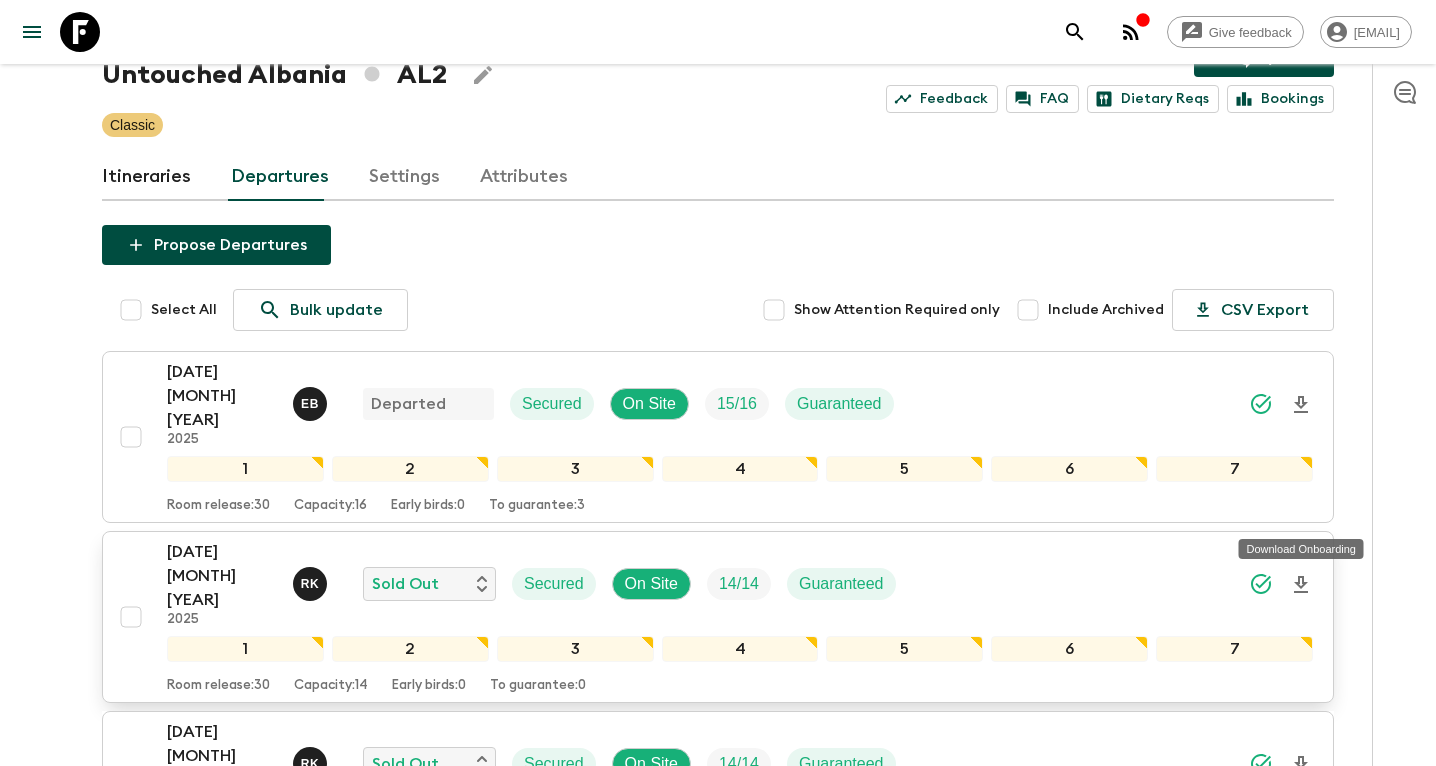 click 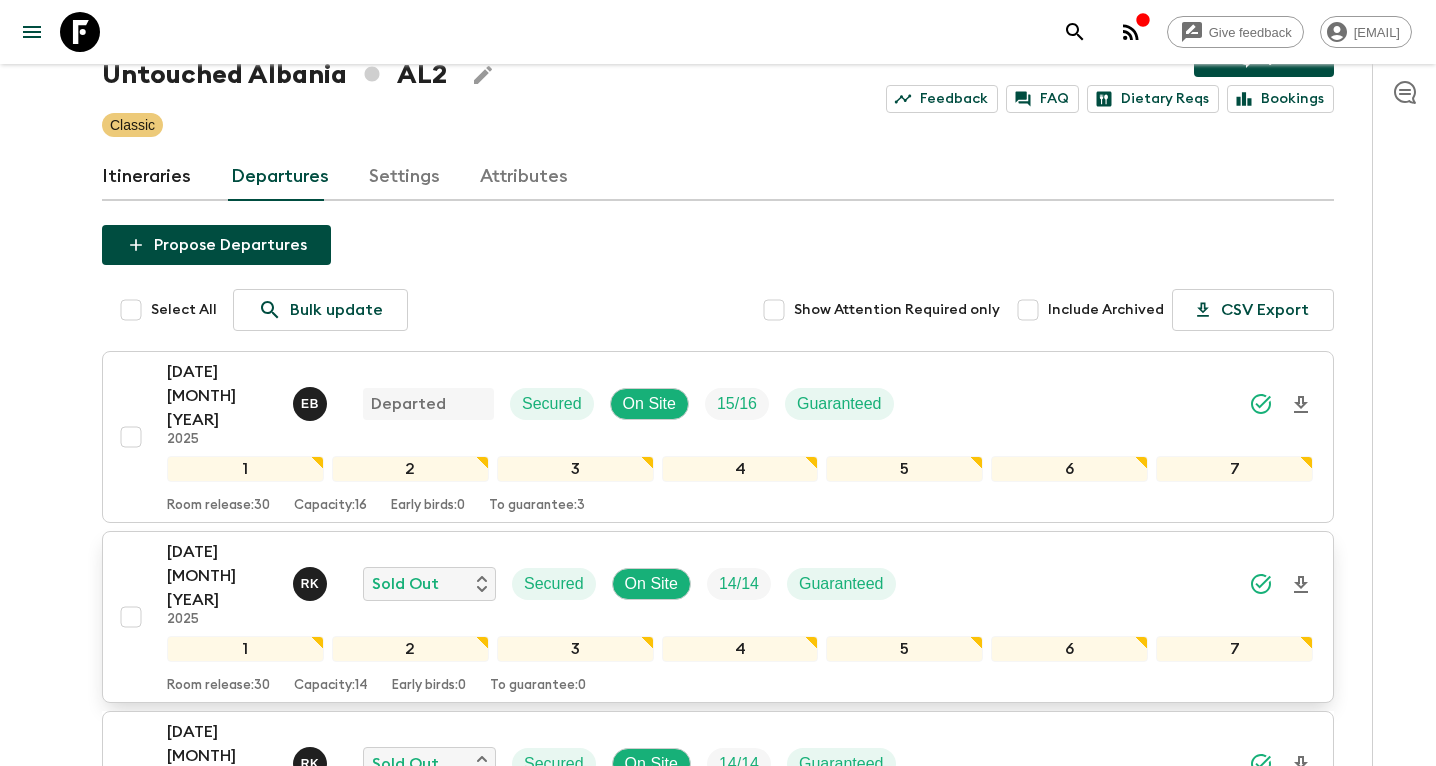 click 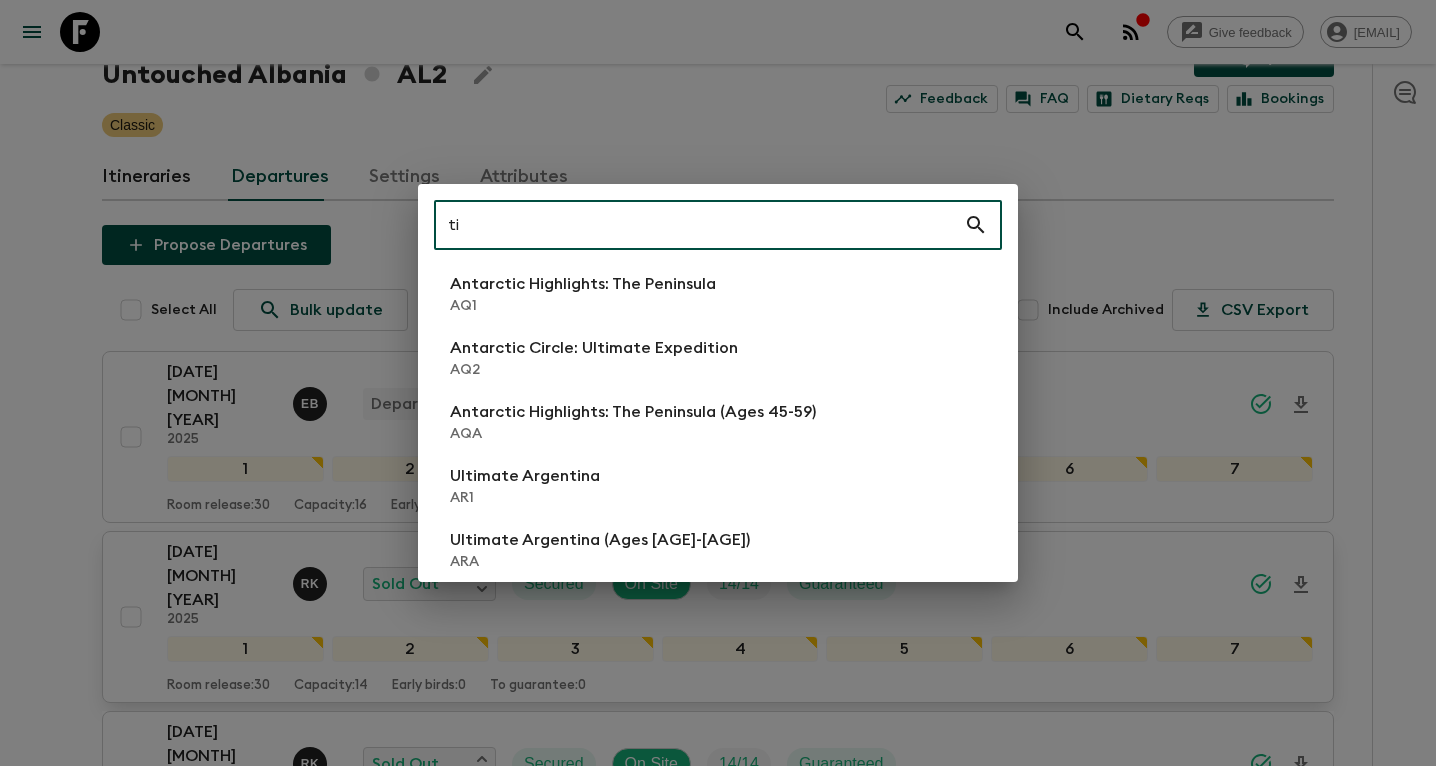 type on "t" 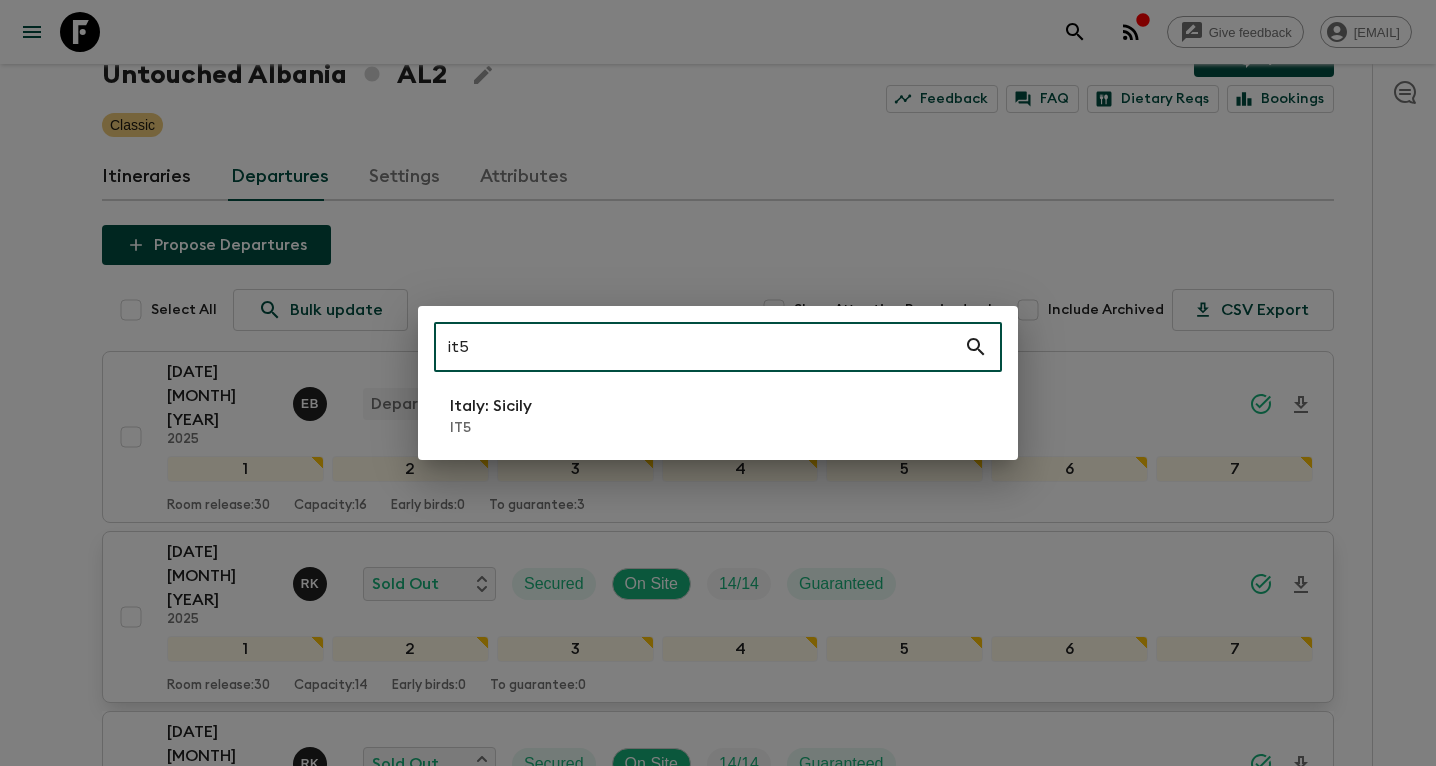 type on "it5" 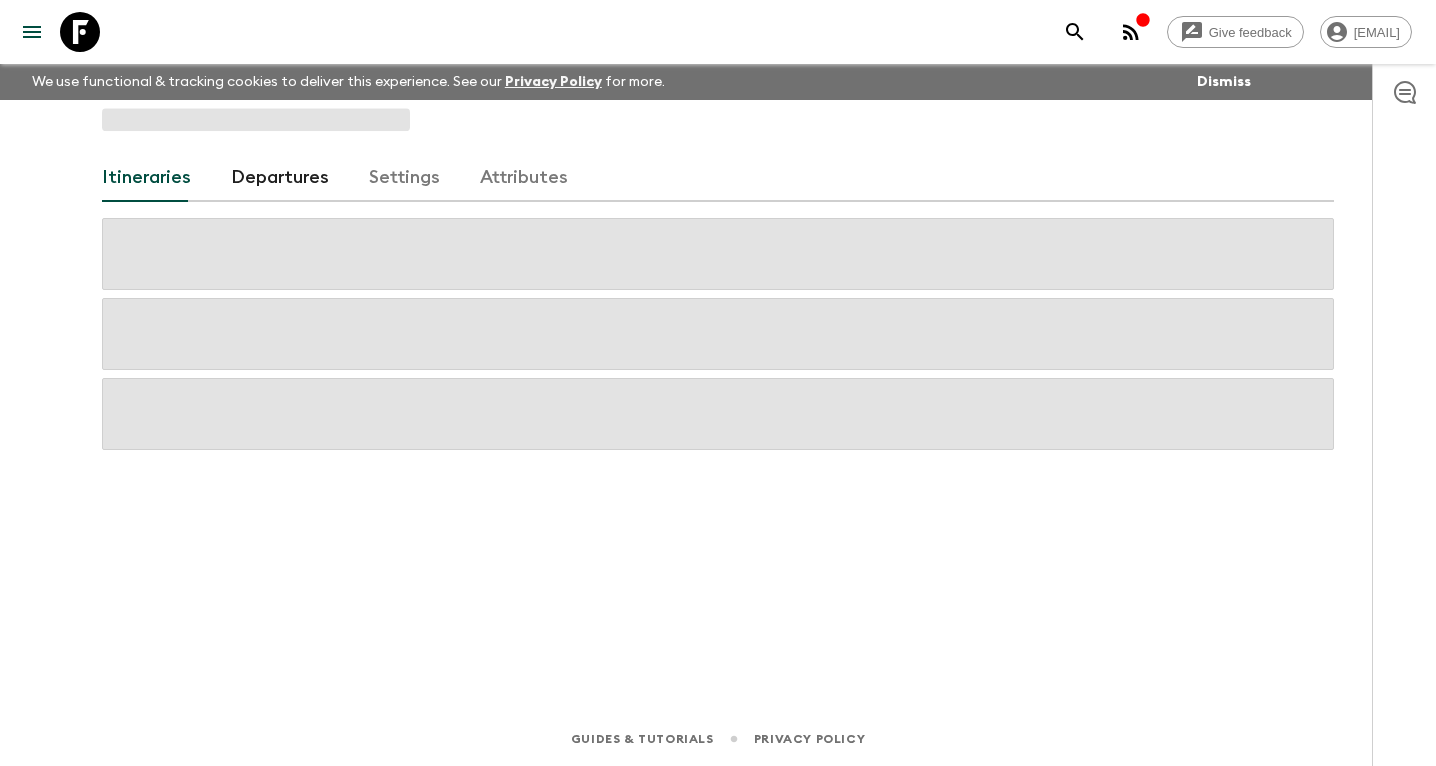 scroll, scrollTop: 0, scrollLeft: 0, axis: both 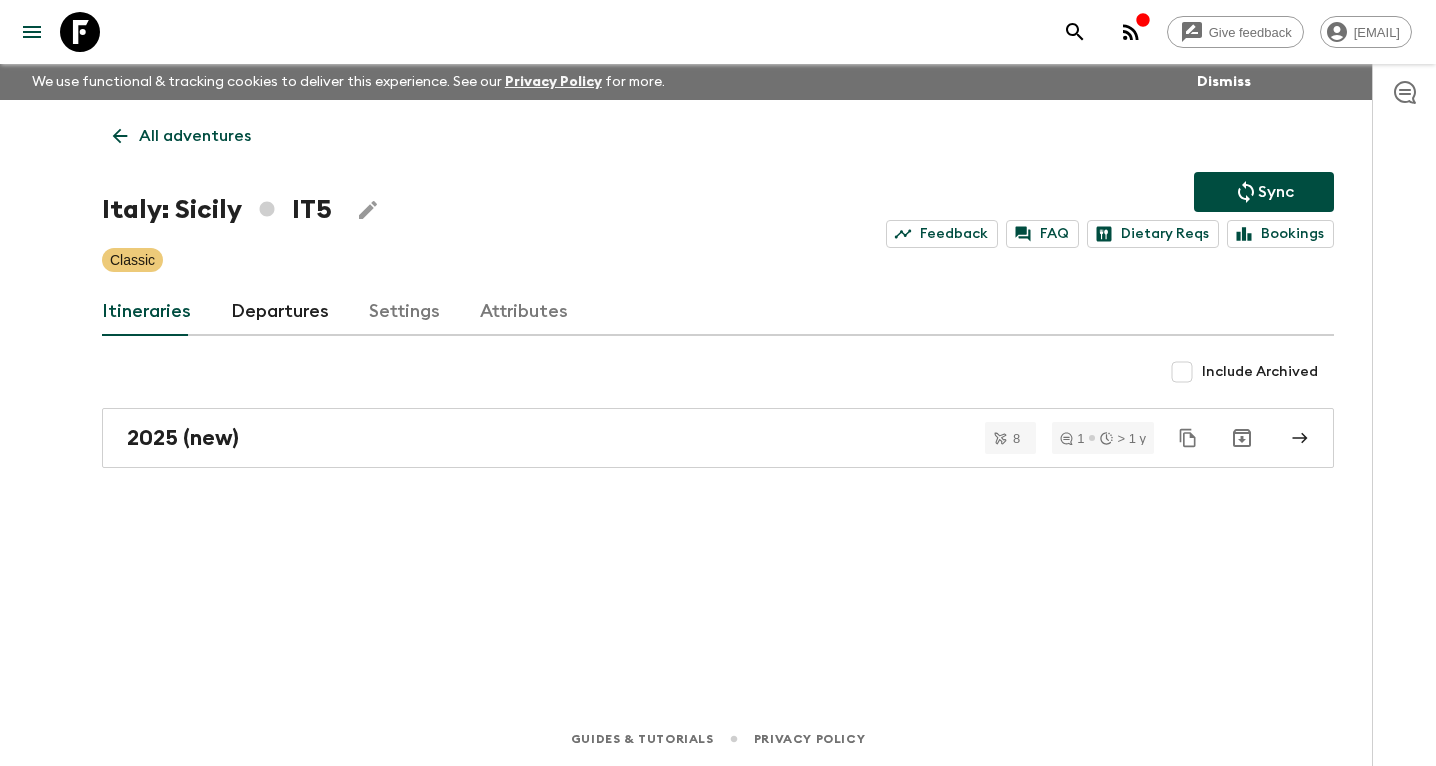 click on "Departures" at bounding box center [280, 312] 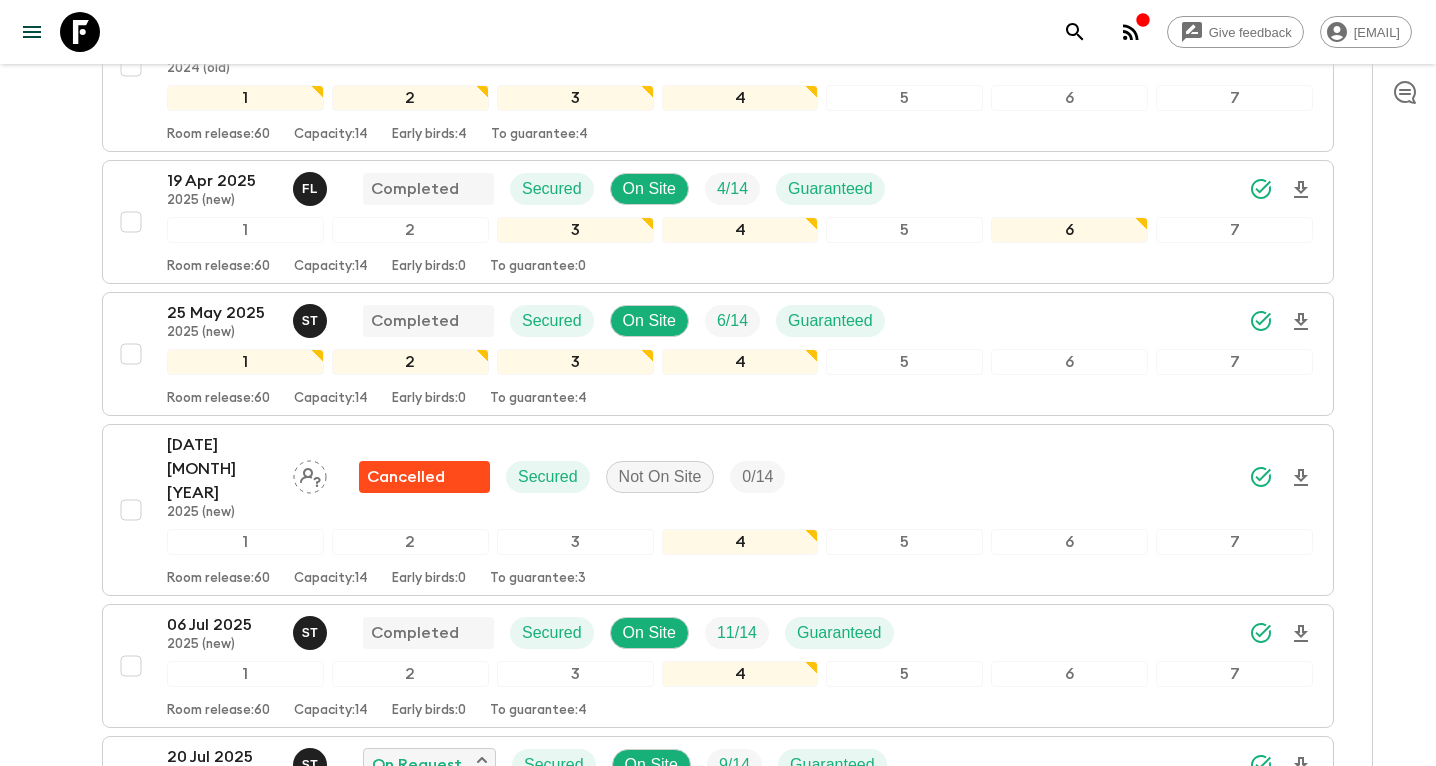 scroll, scrollTop: 1599, scrollLeft: 0, axis: vertical 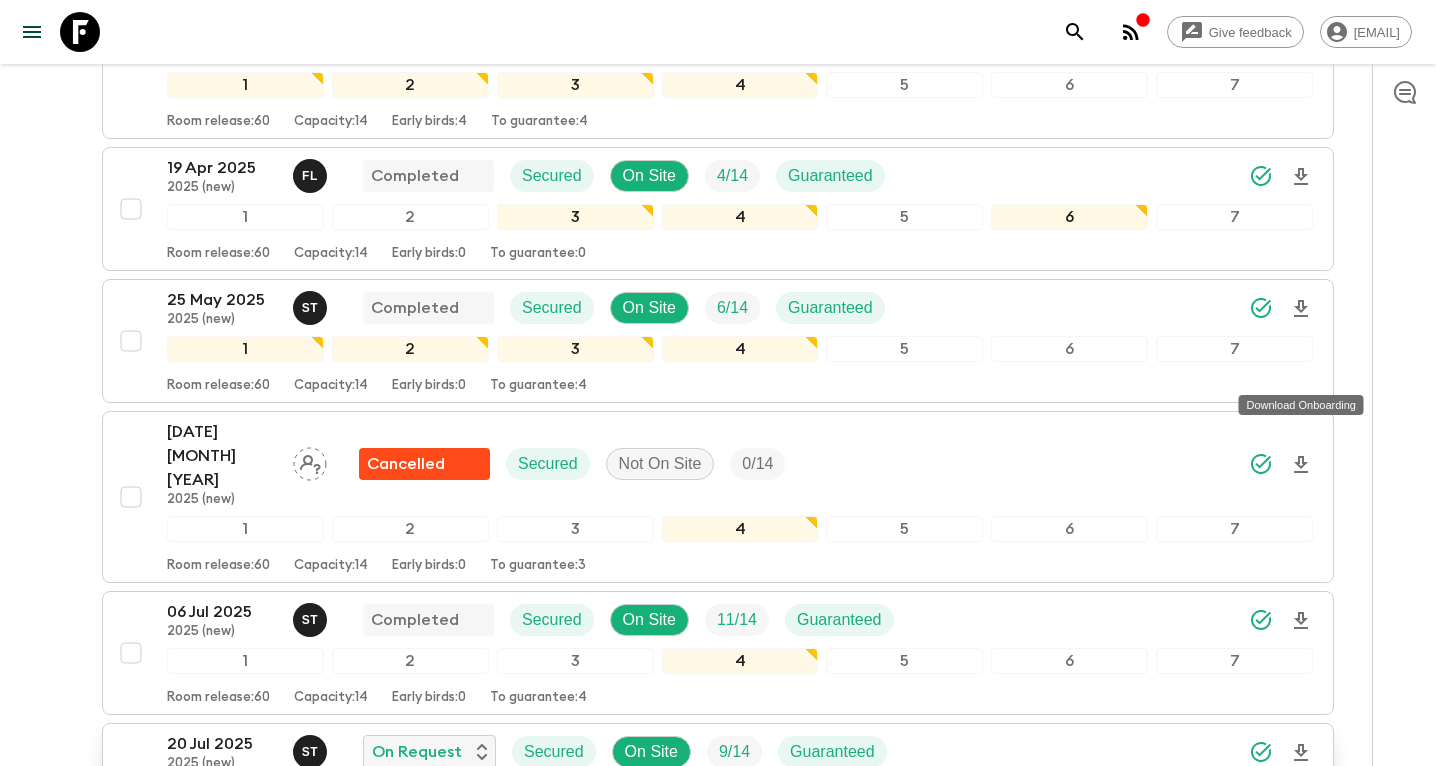 click 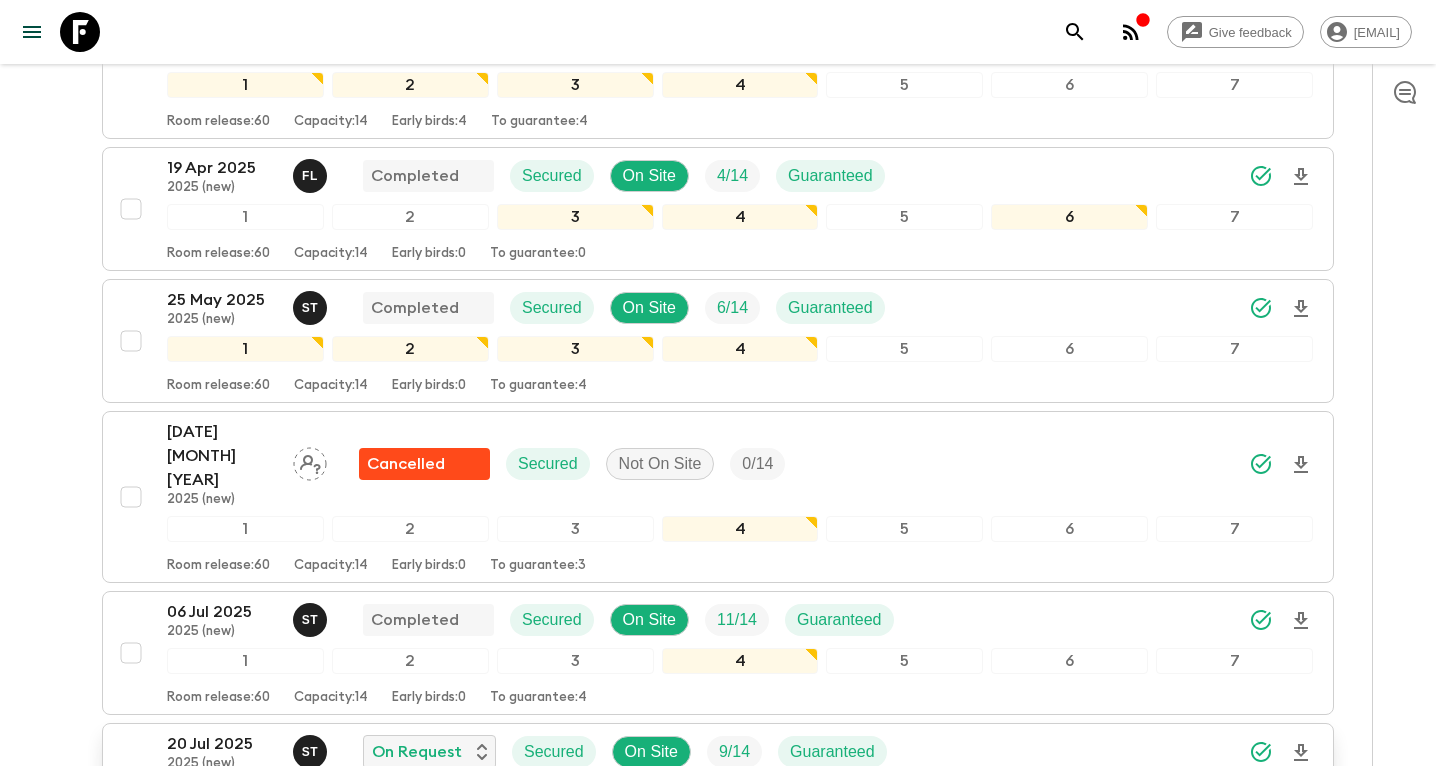 click on "20 Jul 2025" at bounding box center (222, 744) 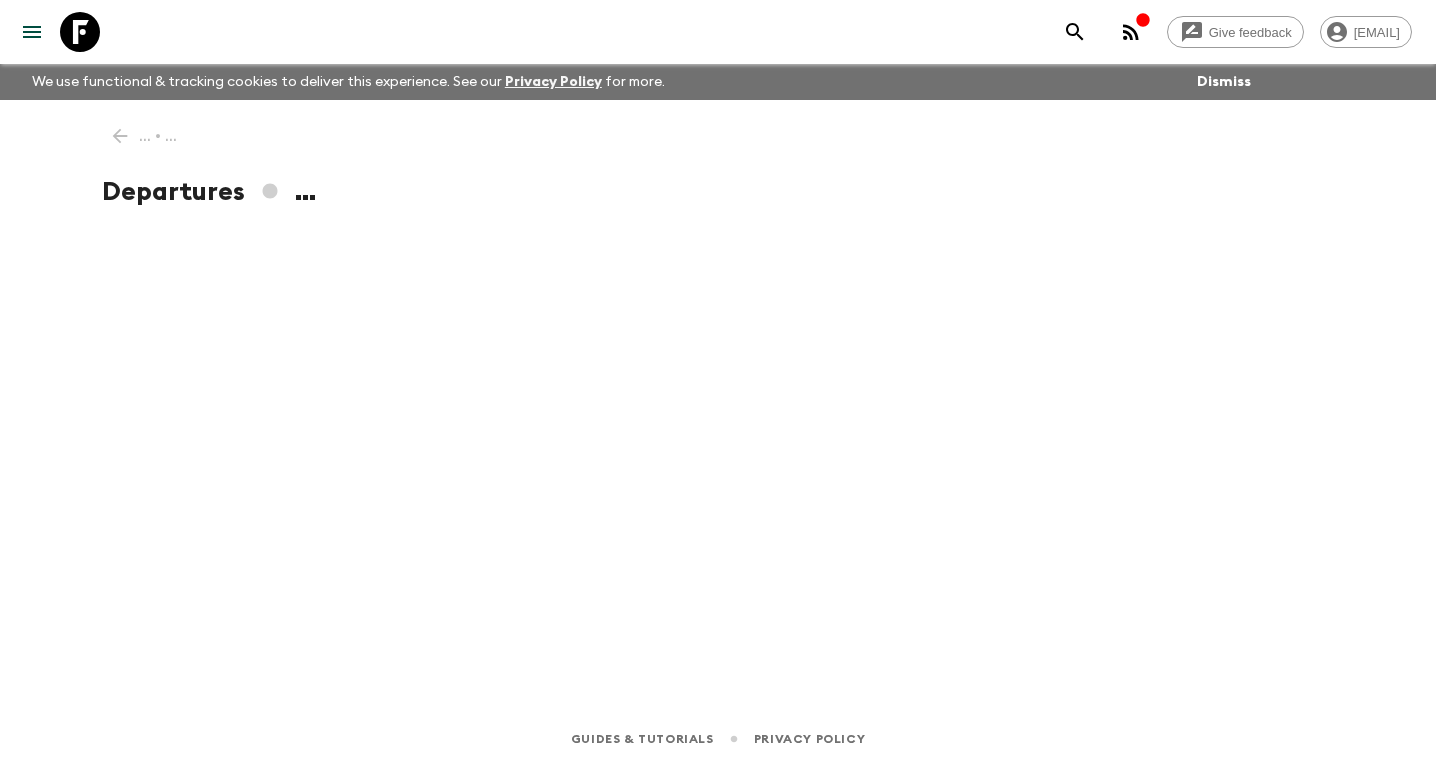 scroll, scrollTop: 0, scrollLeft: 0, axis: both 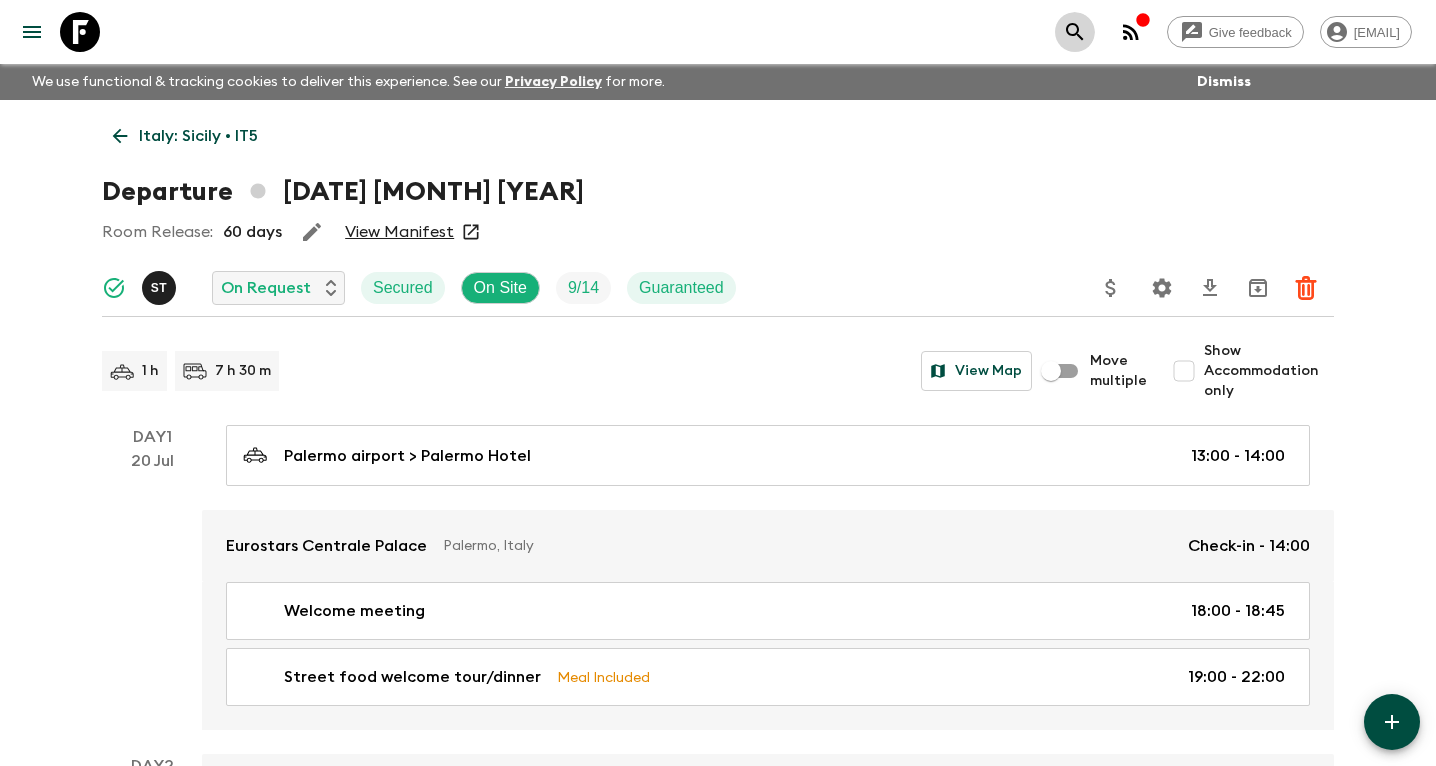 click 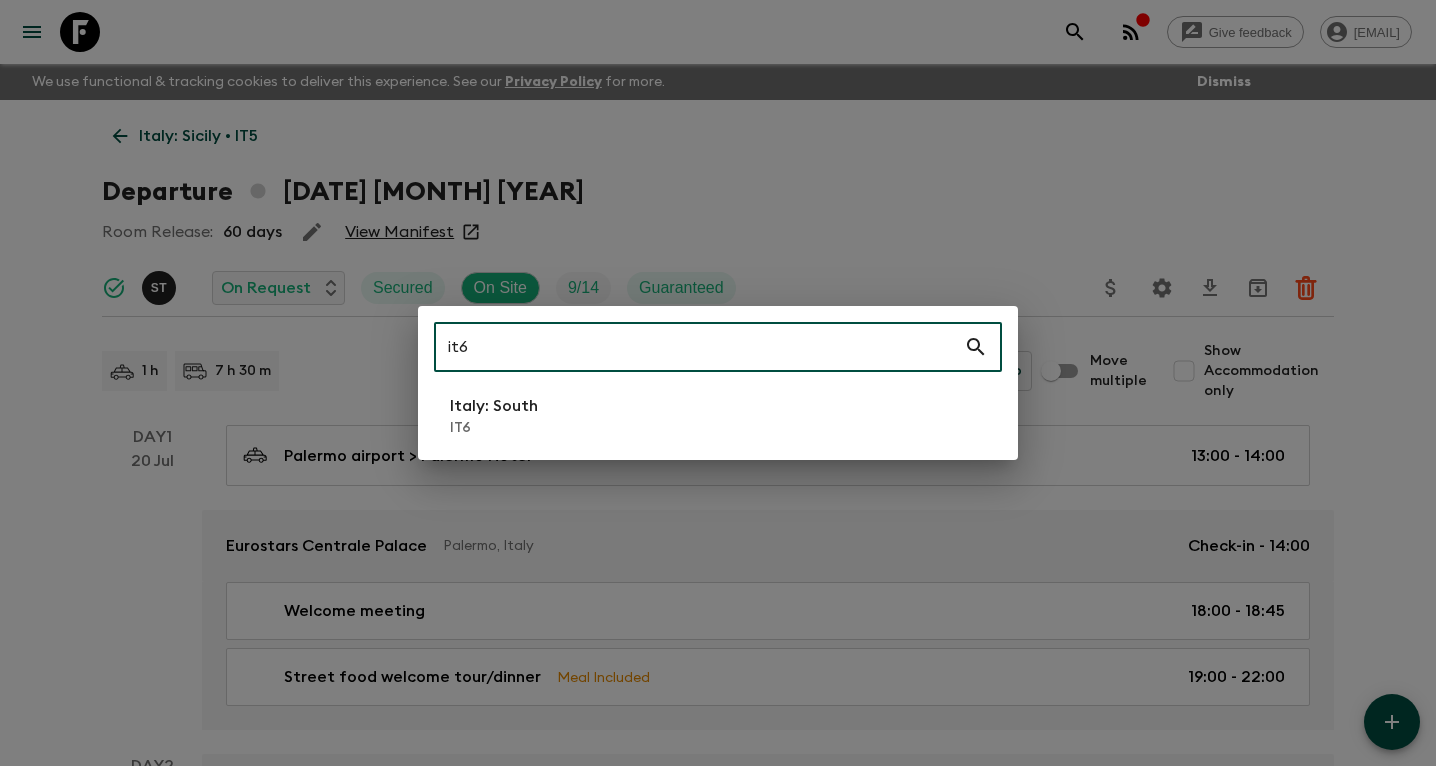 type on "it6" 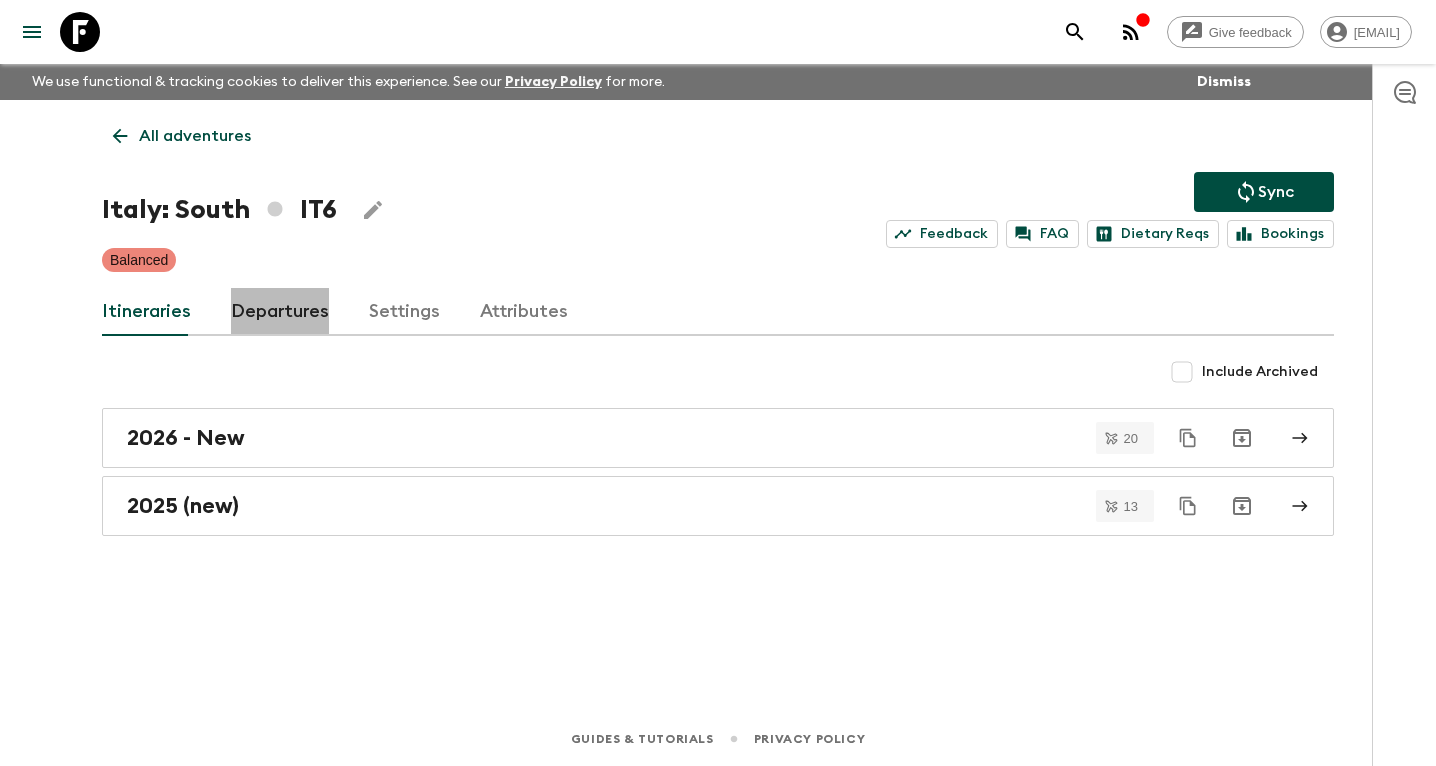 click on "Departures" at bounding box center (280, 312) 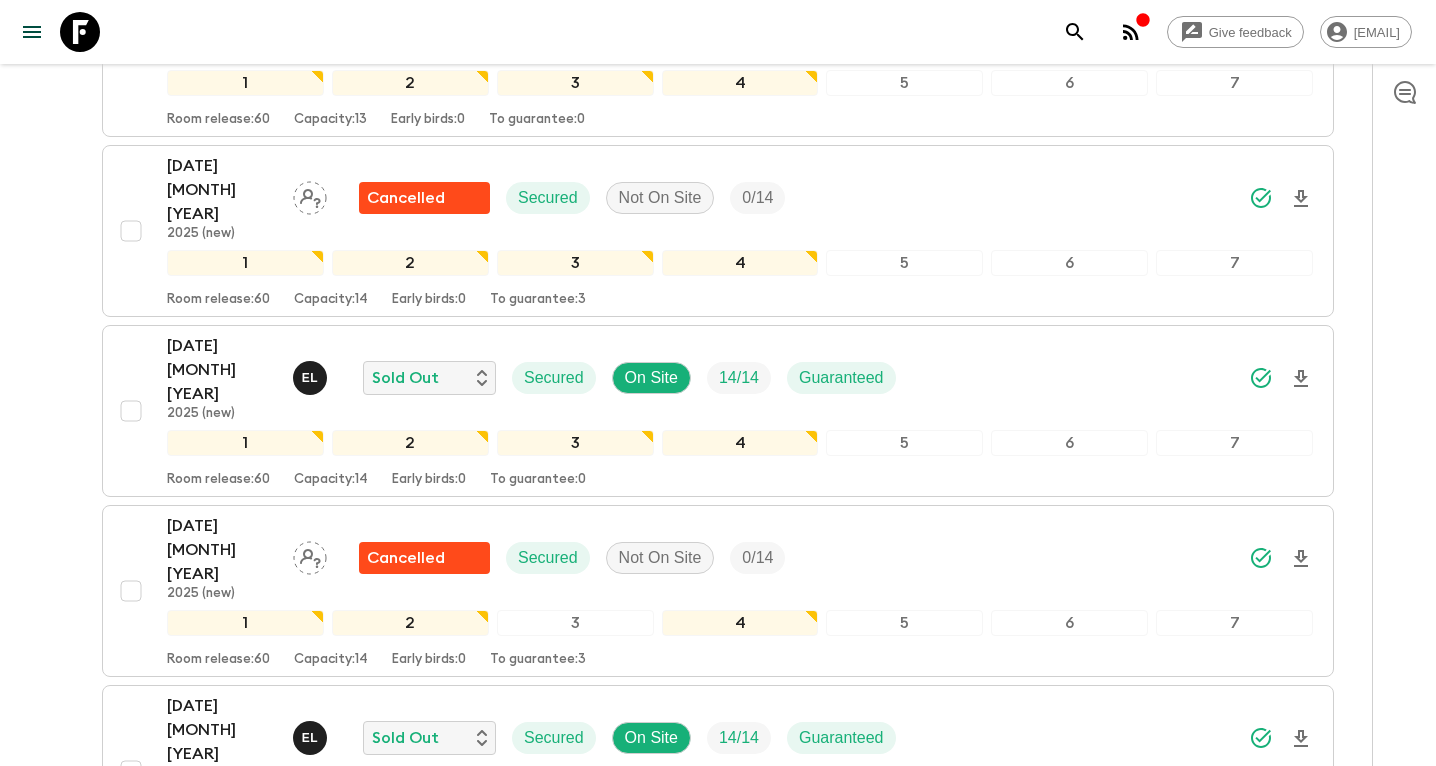 scroll, scrollTop: 1049, scrollLeft: 0, axis: vertical 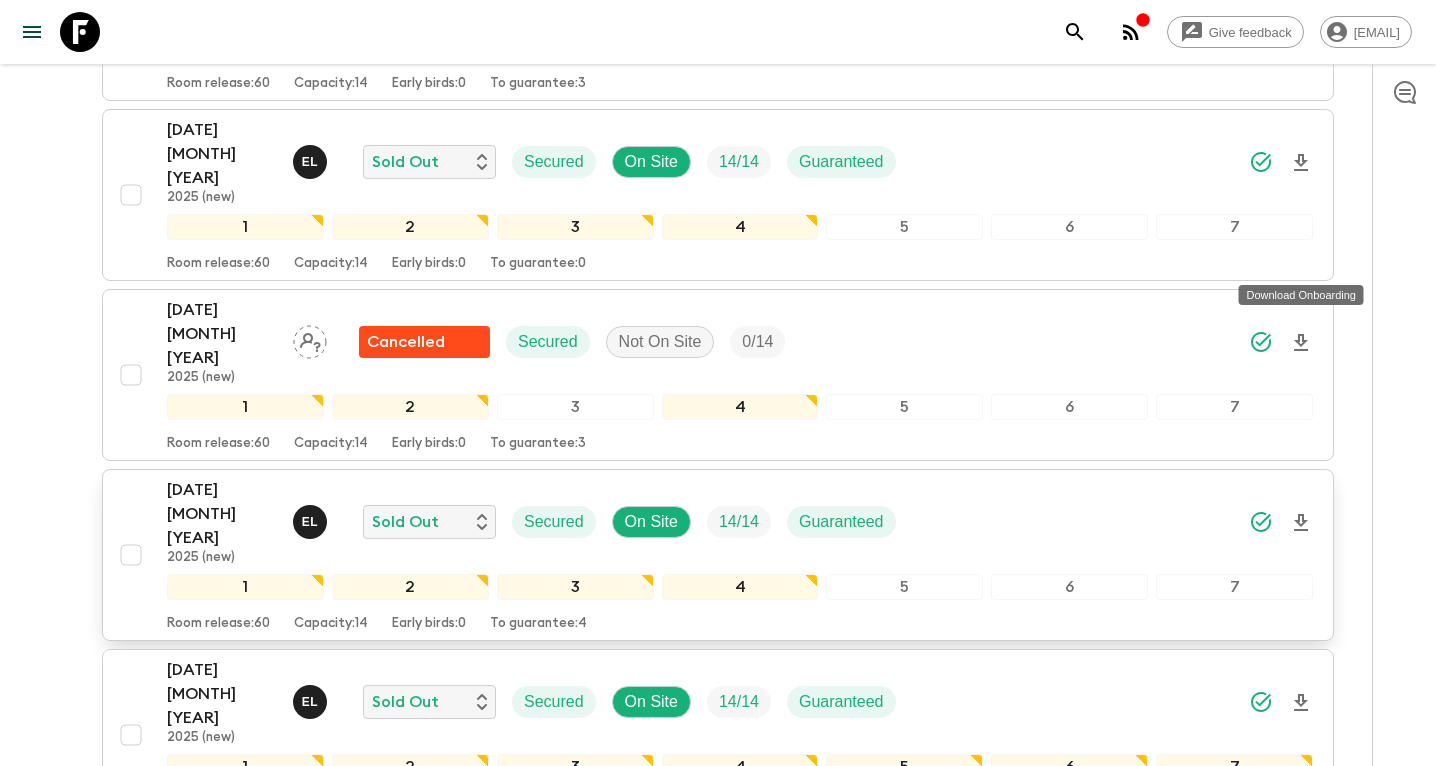 click 